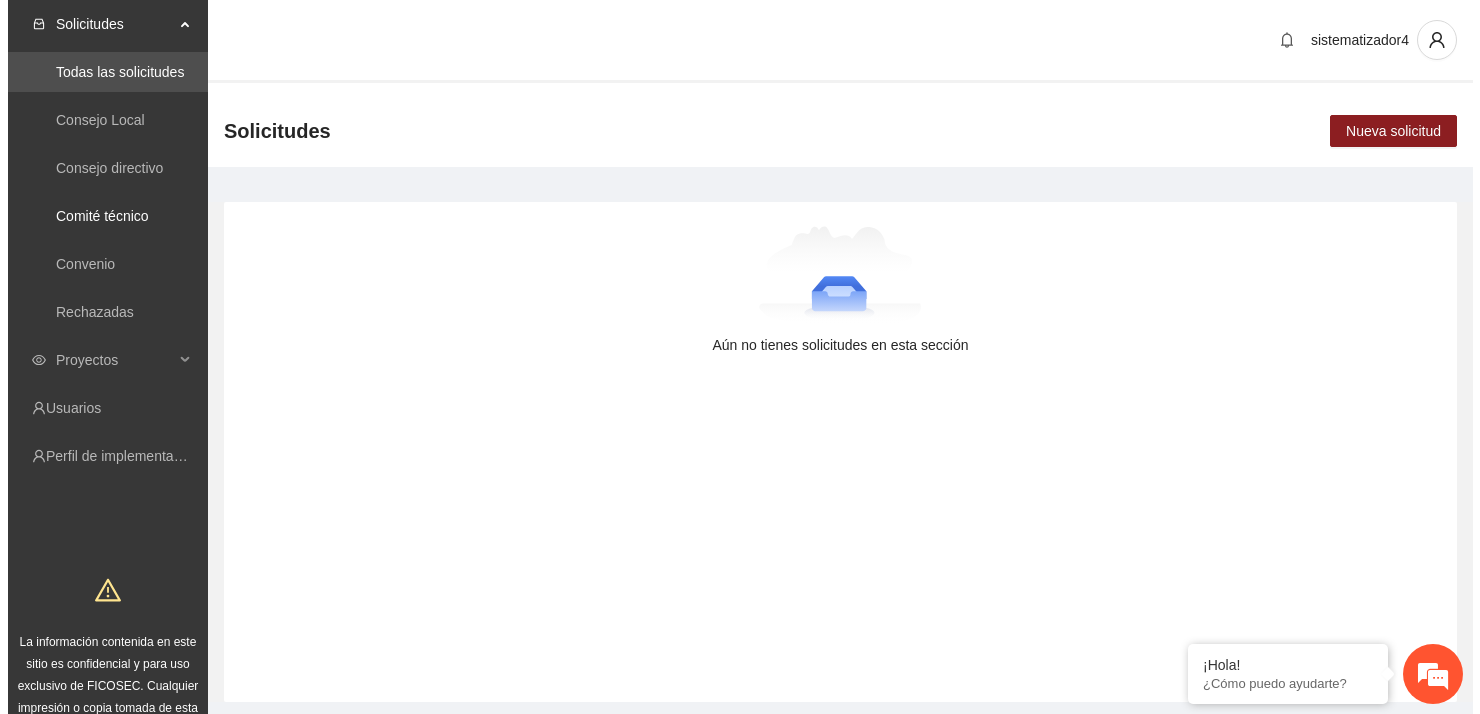 scroll, scrollTop: 0, scrollLeft: 0, axis: both 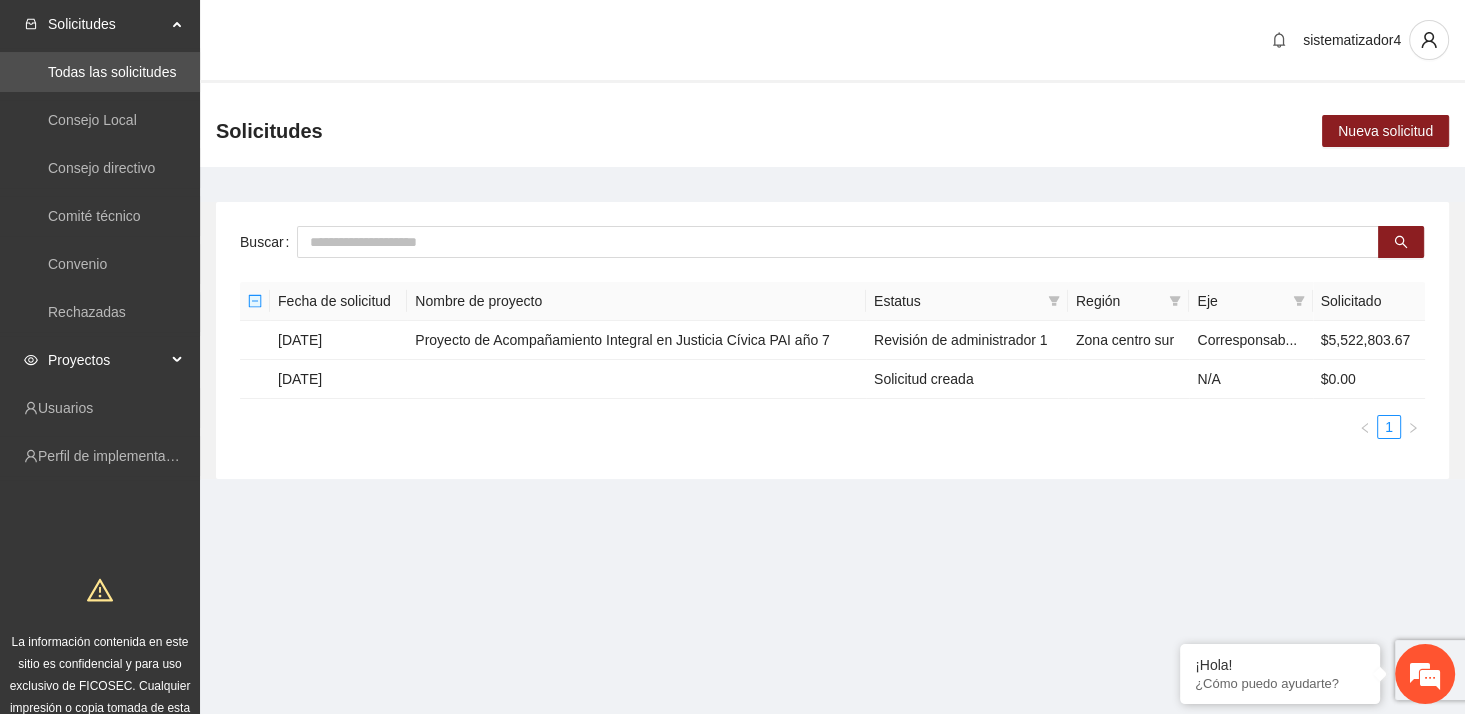 click on "Proyectos" at bounding box center (107, 360) 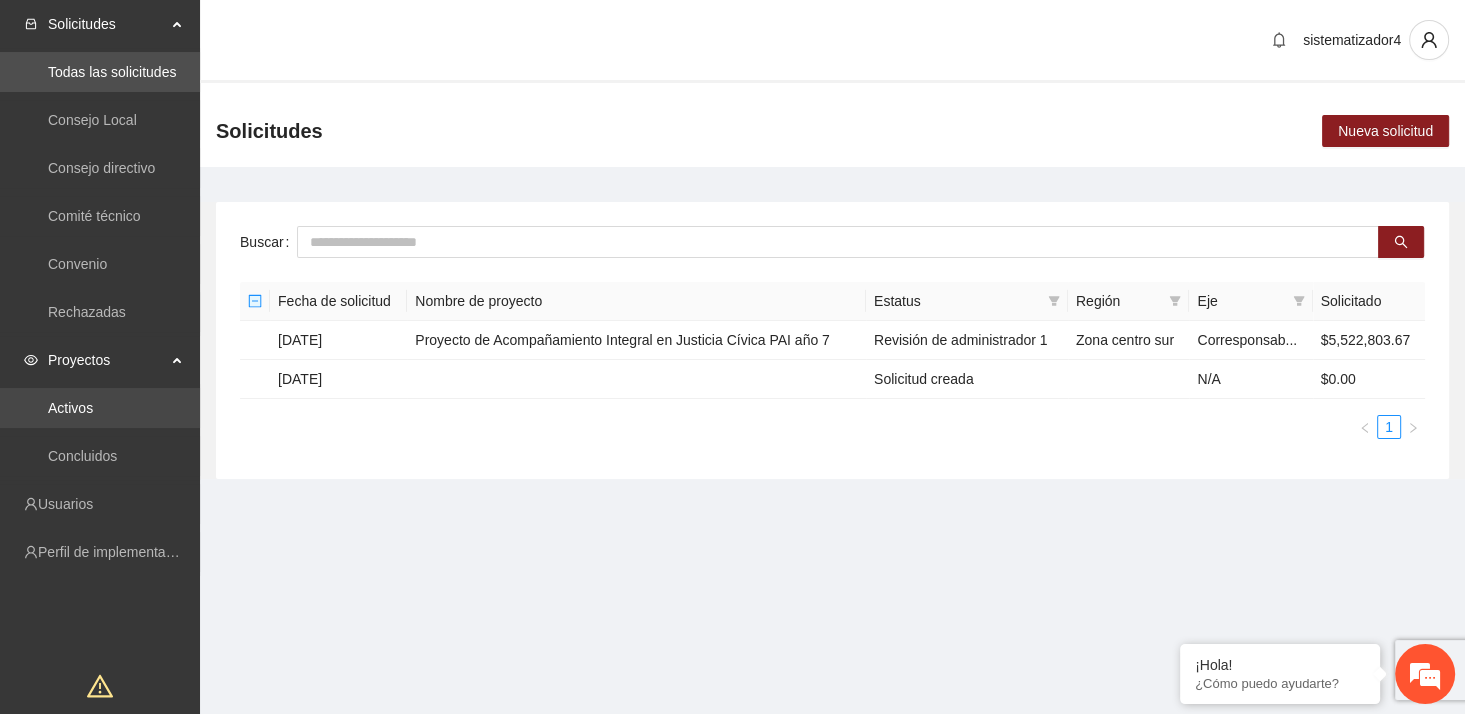 drag, startPoint x: 86, startPoint y: 400, endPoint x: 73, endPoint y: 391, distance: 15.811388 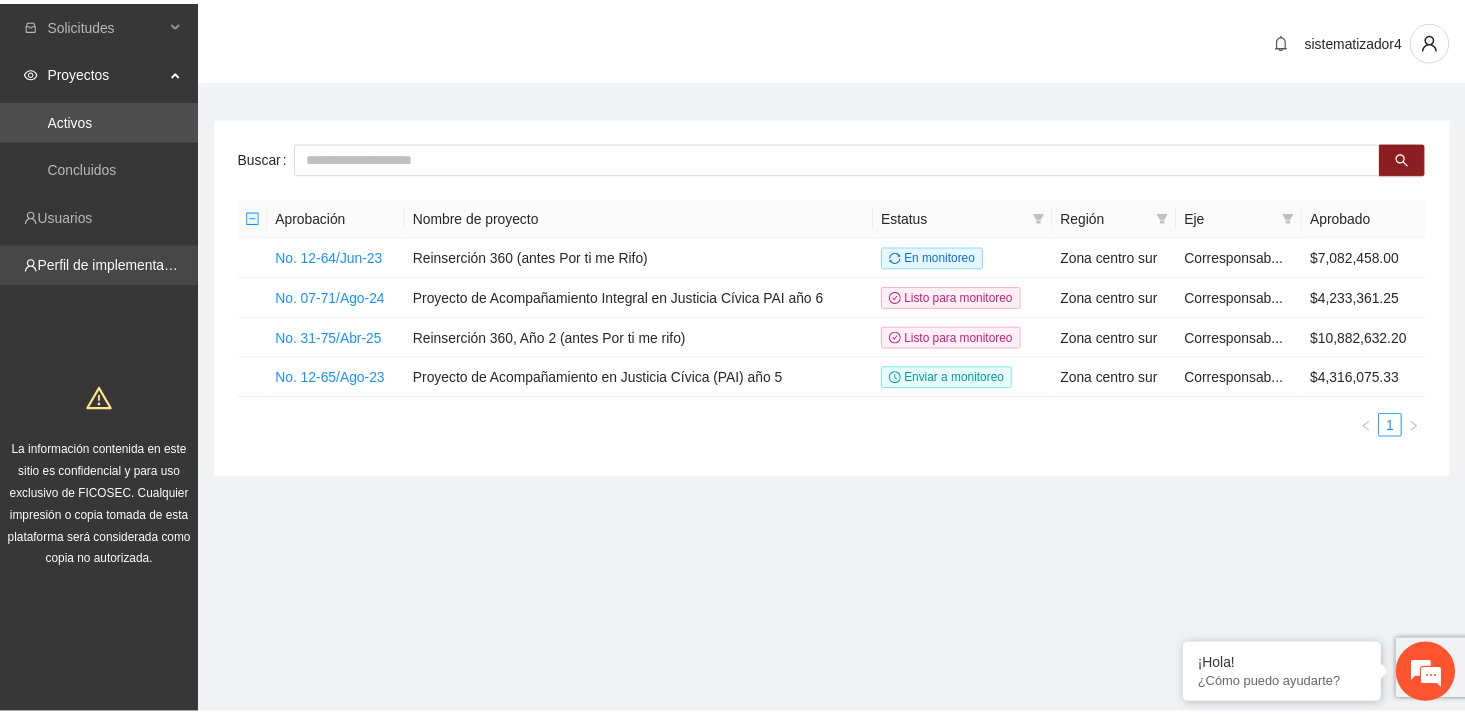 scroll, scrollTop: 0, scrollLeft: 0, axis: both 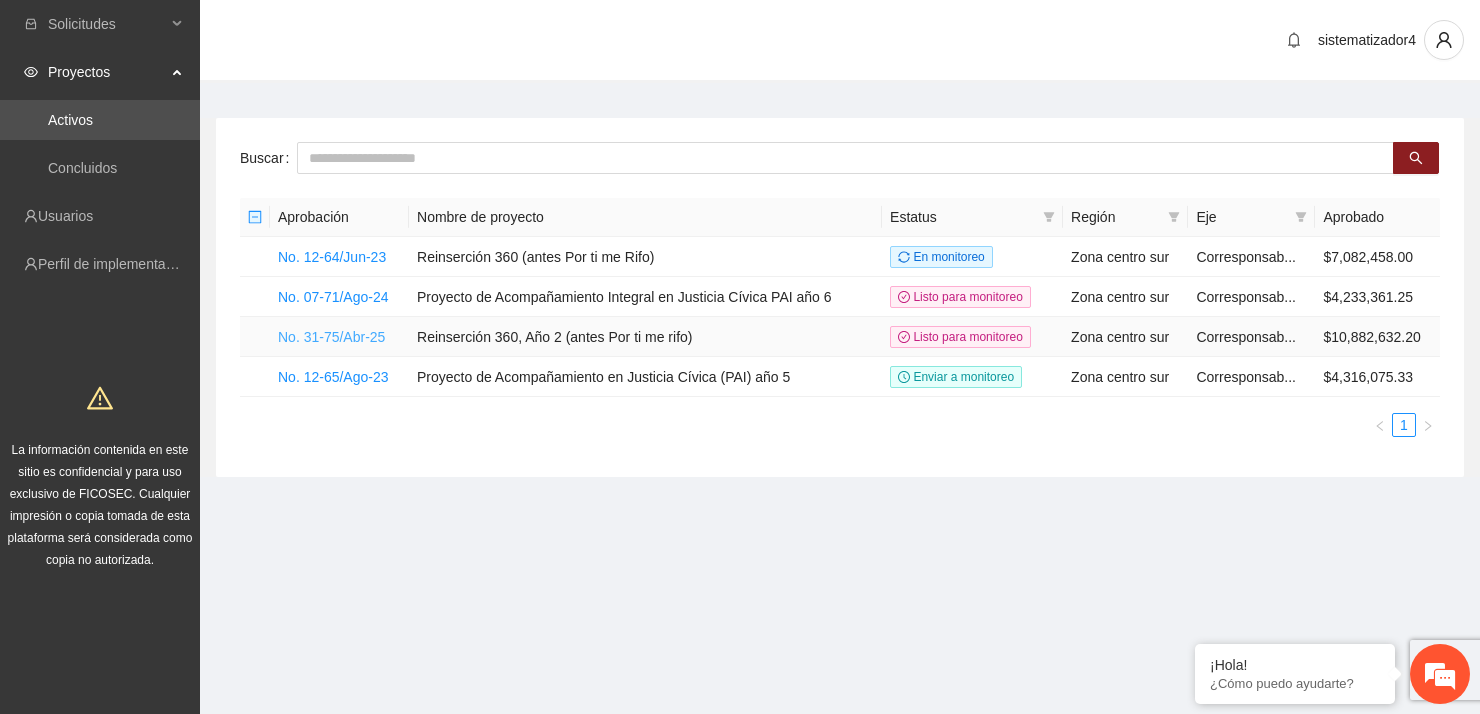 click on "No. 31-75/Abr-25" at bounding box center (331, 337) 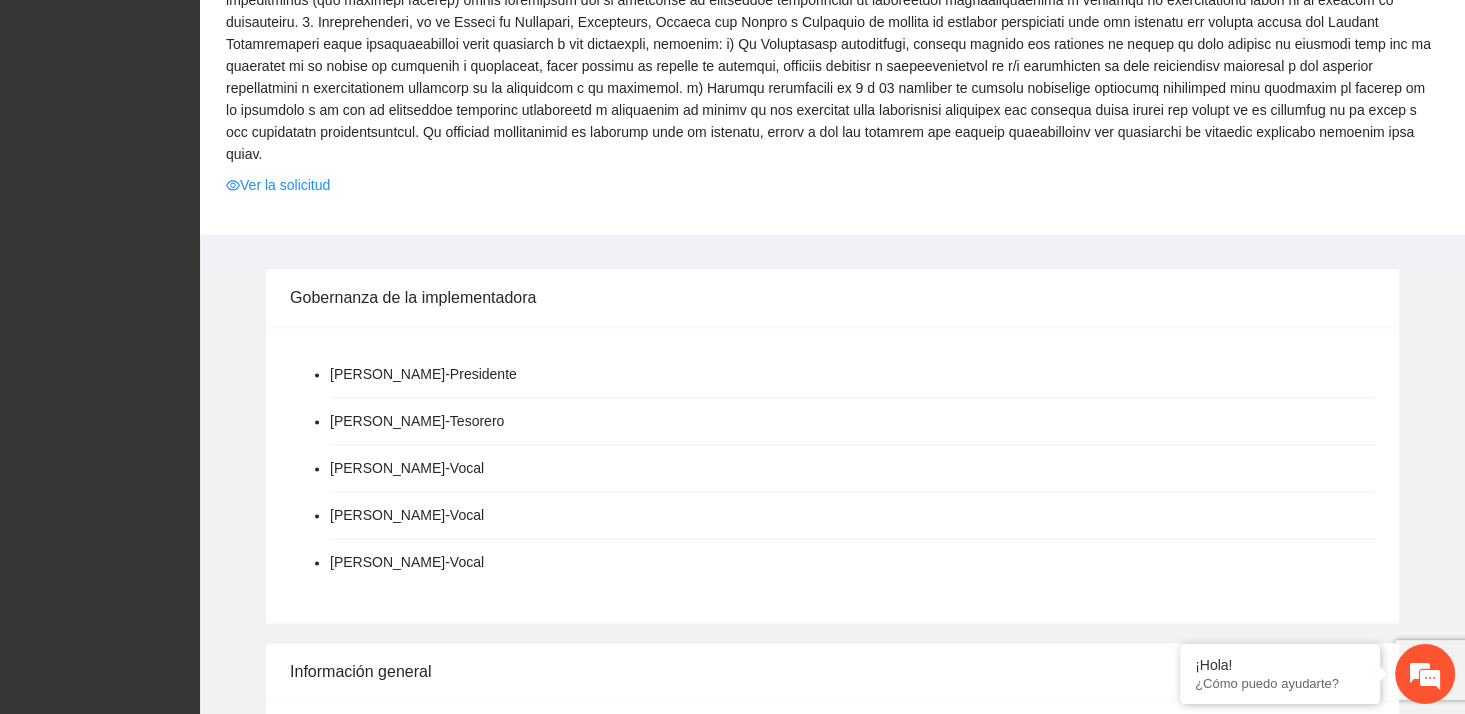 scroll, scrollTop: 2400, scrollLeft: 0, axis: vertical 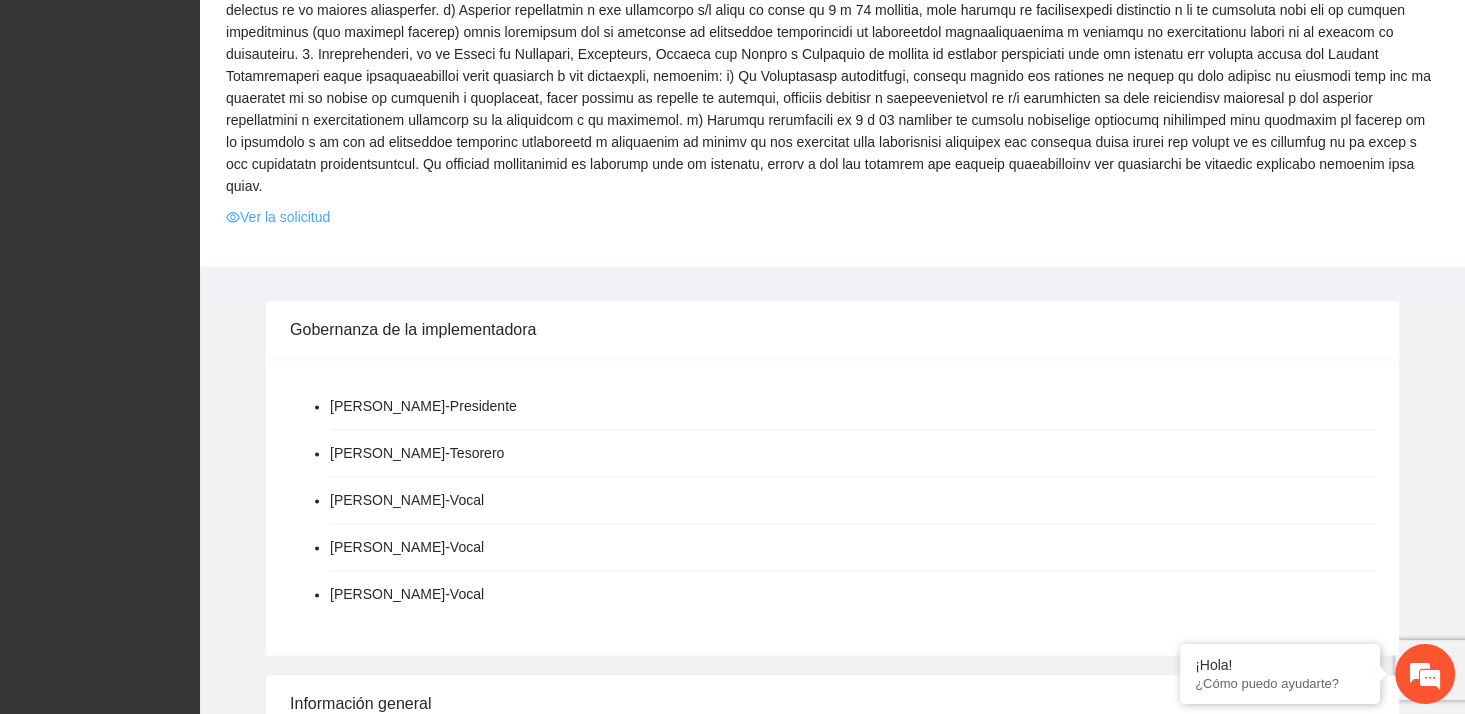 click on "Ver la solicitud" at bounding box center [278, 217] 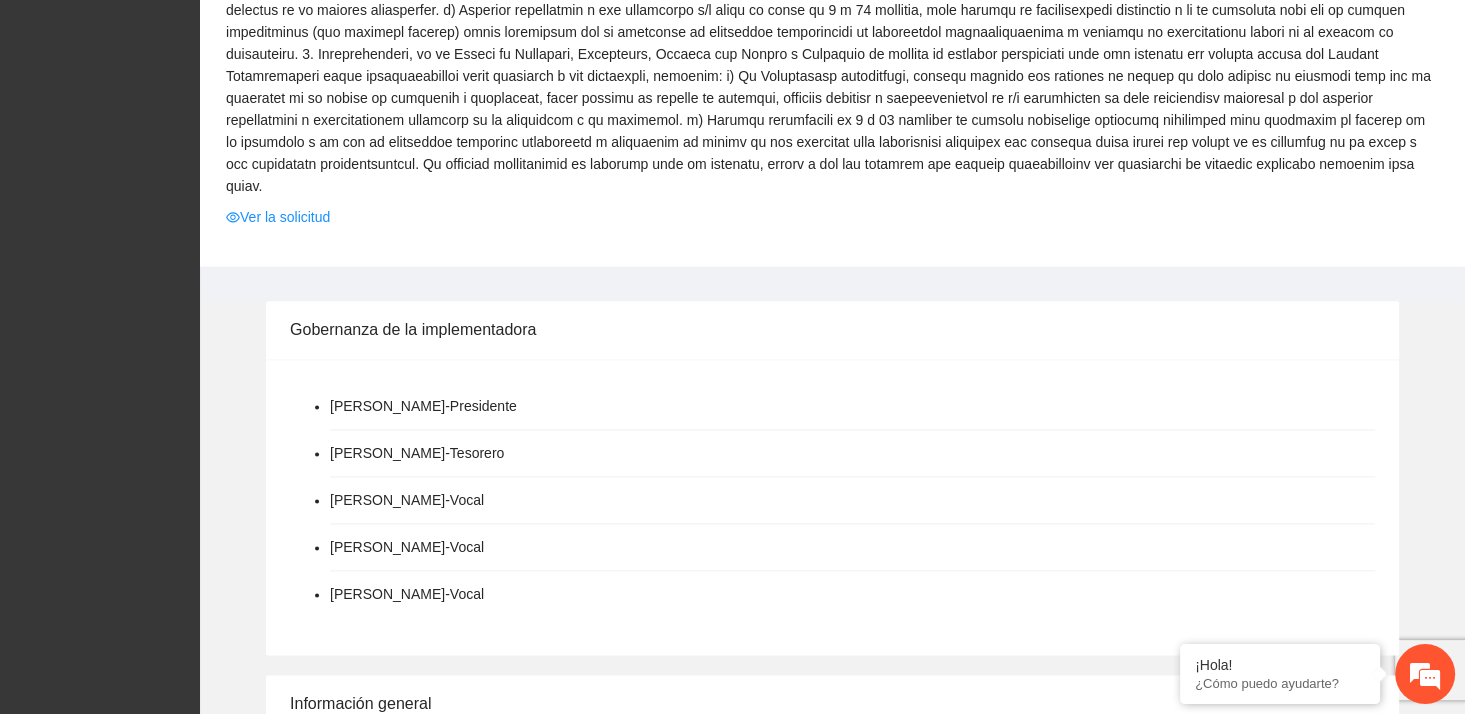 scroll, scrollTop: 0, scrollLeft: 0, axis: both 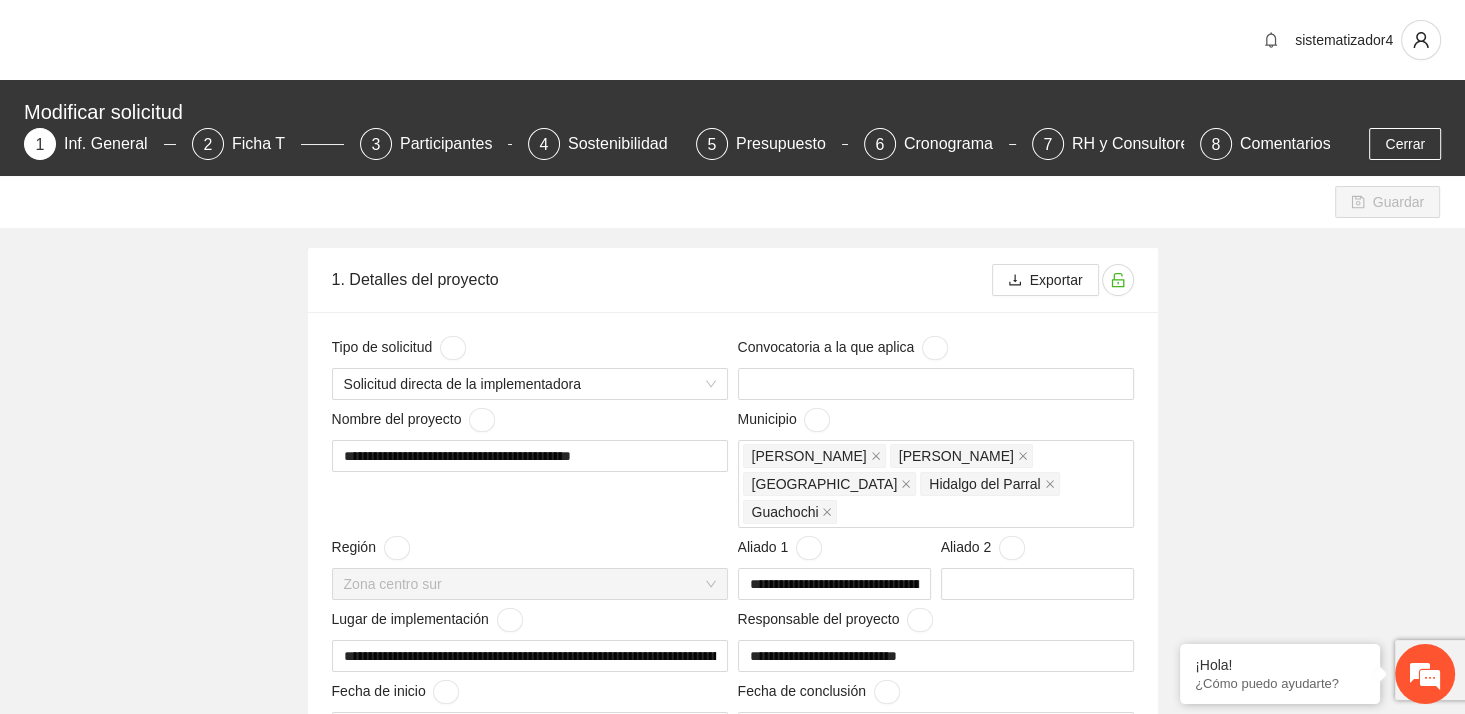 type 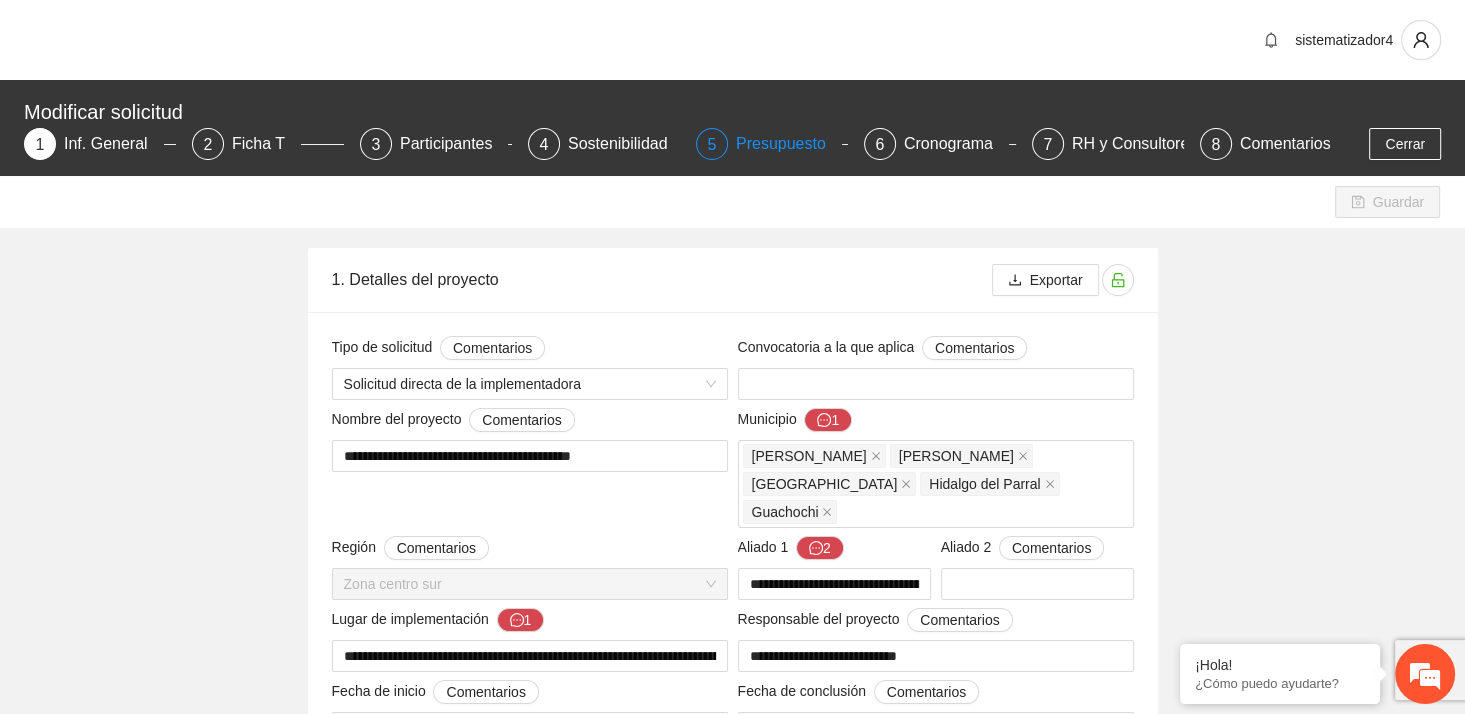 click on "5 Presupuesto" at bounding box center (772, 144) 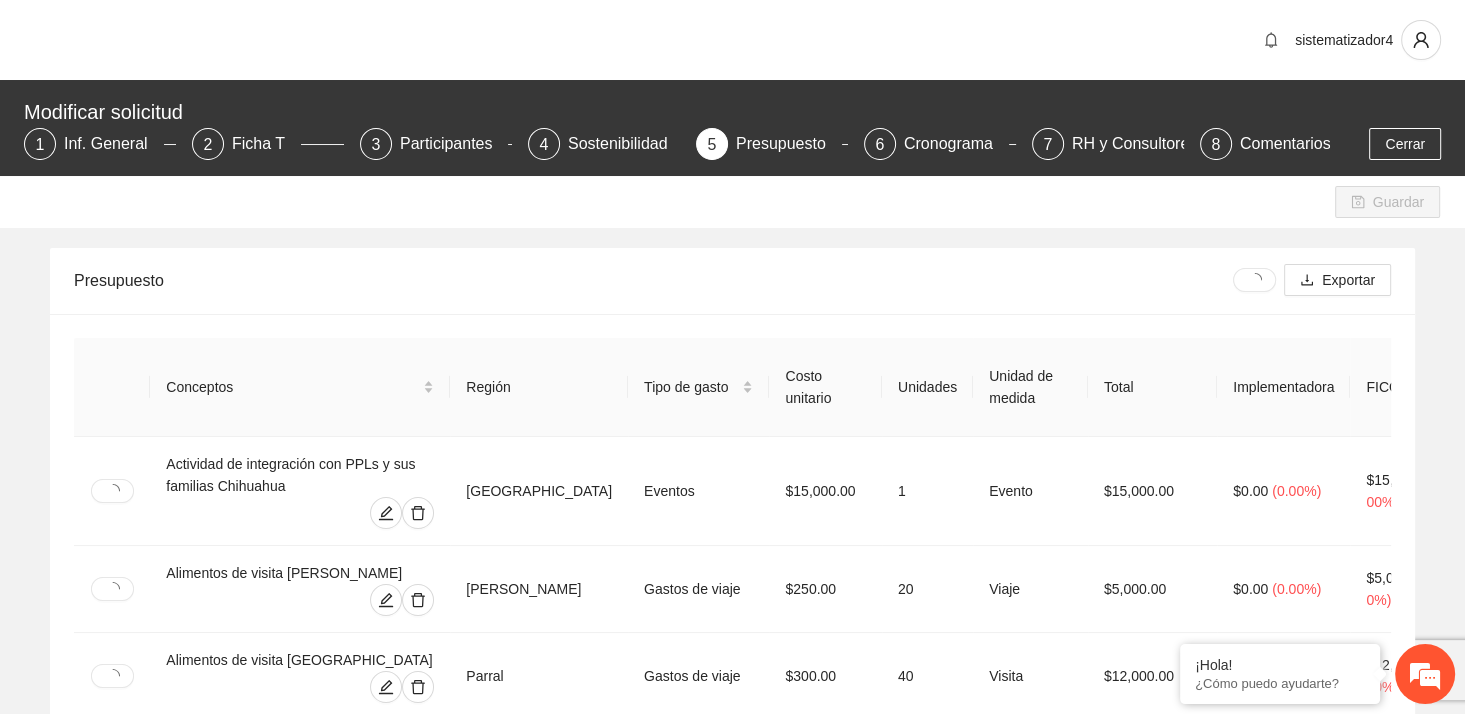 click on "Guardar" at bounding box center (732, 202) 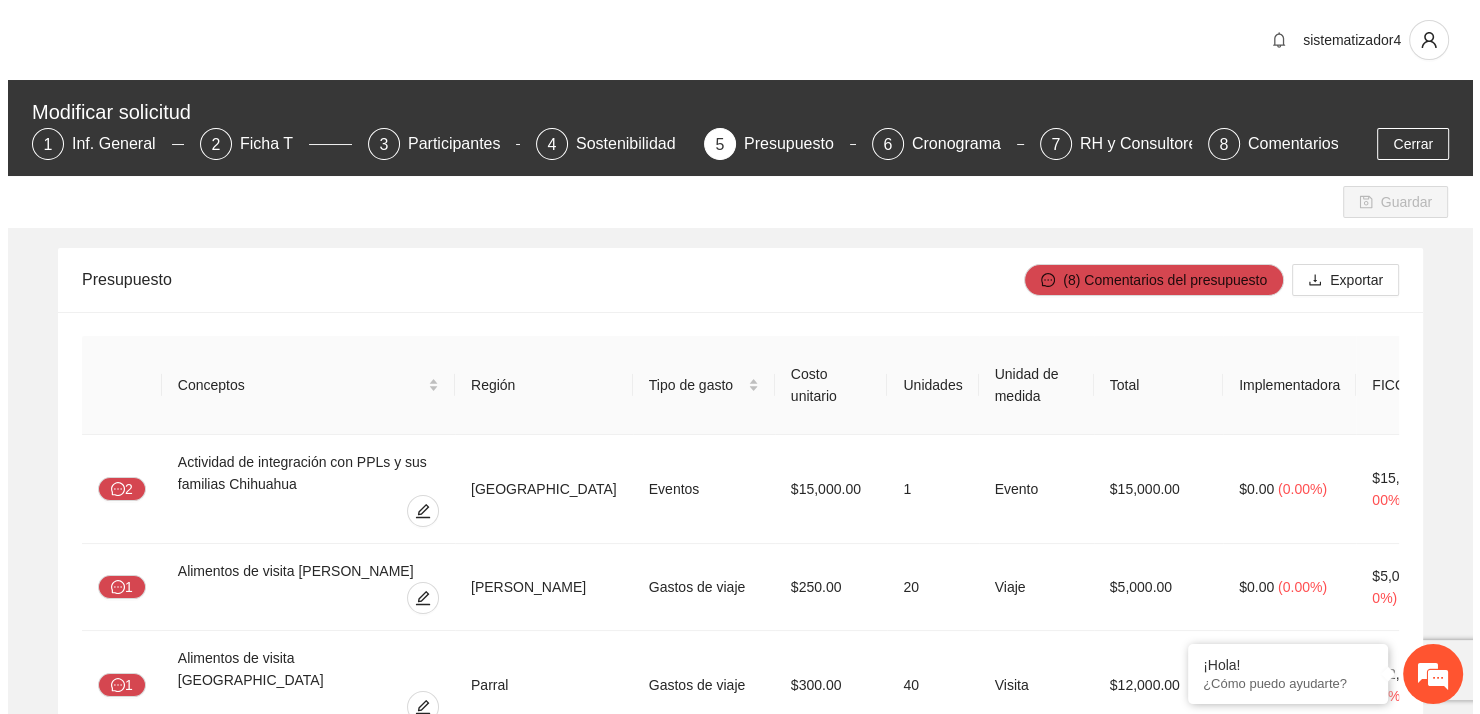 scroll, scrollTop: 3688, scrollLeft: 0, axis: vertical 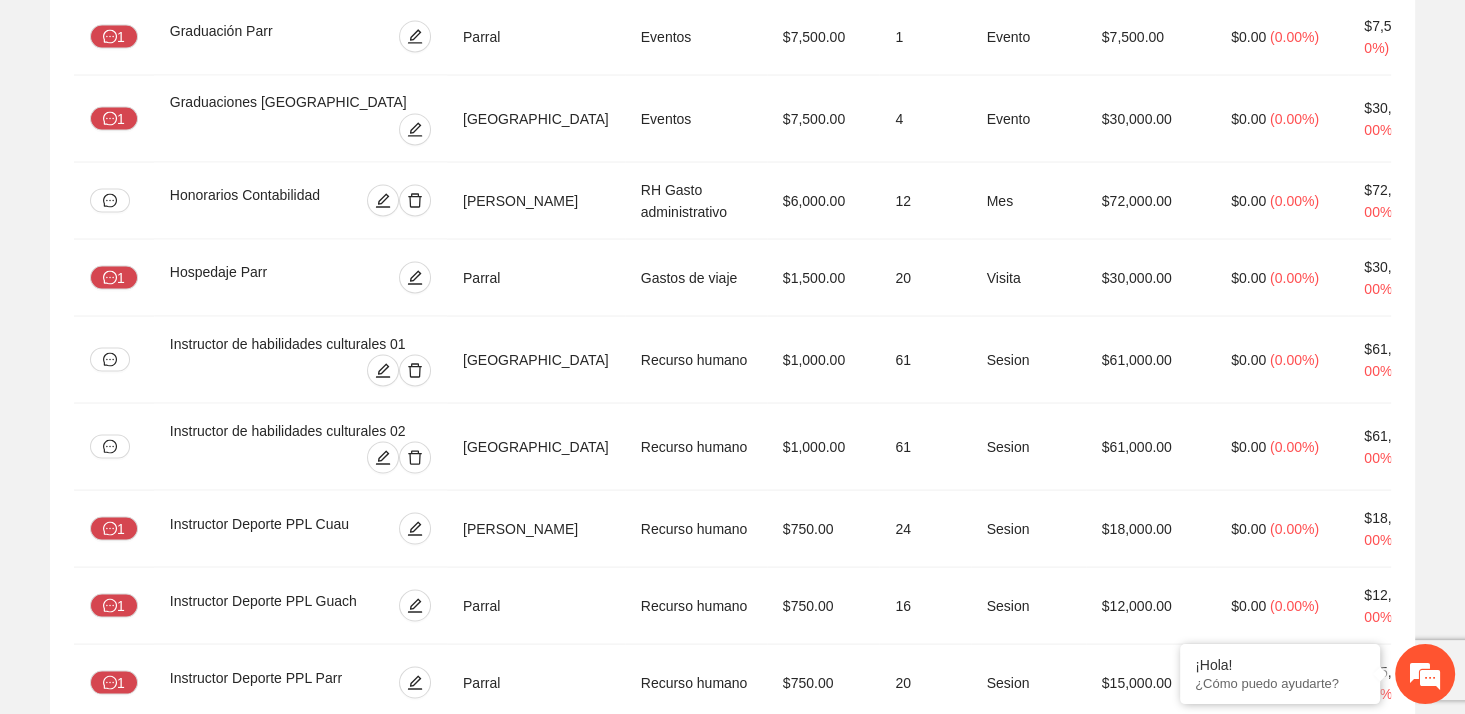 click 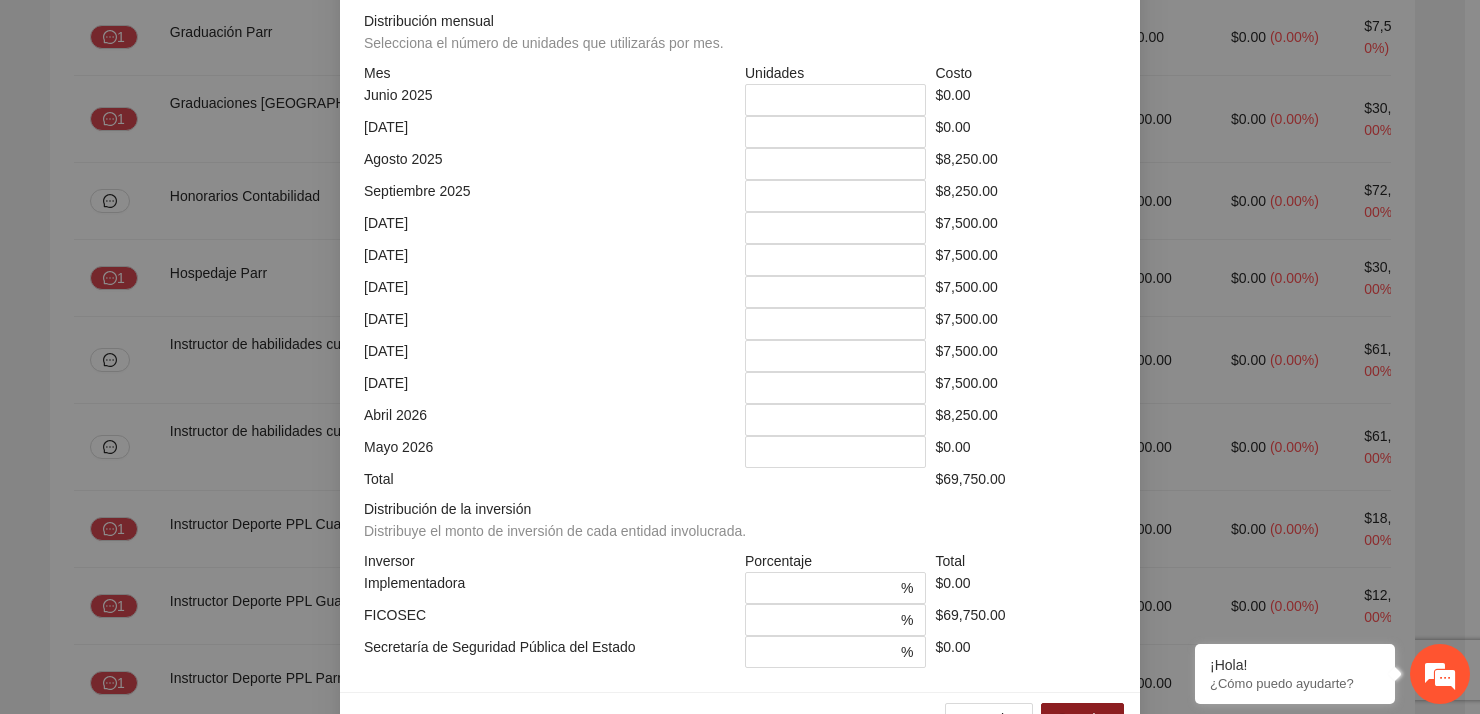 scroll, scrollTop: 0, scrollLeft: 0, axis: both 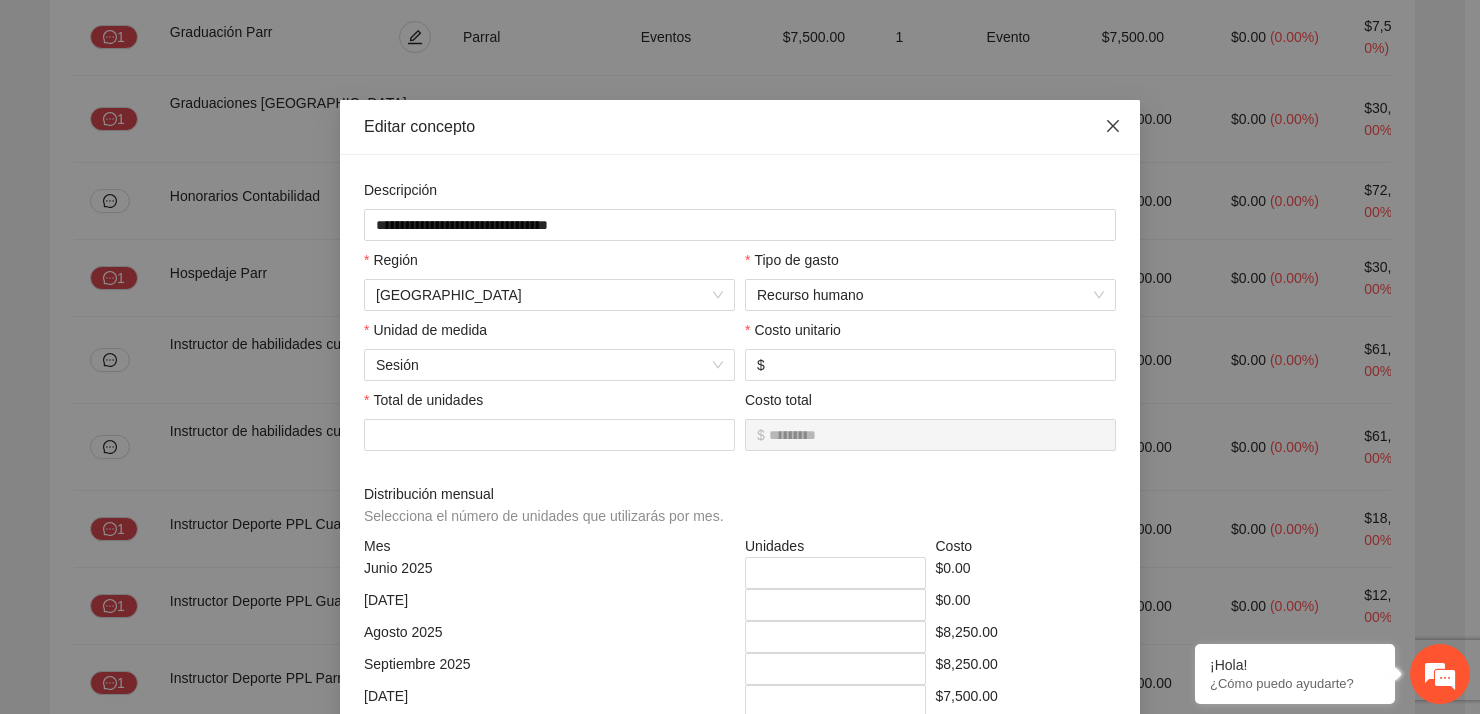 click at bounding box center [1113, 127] 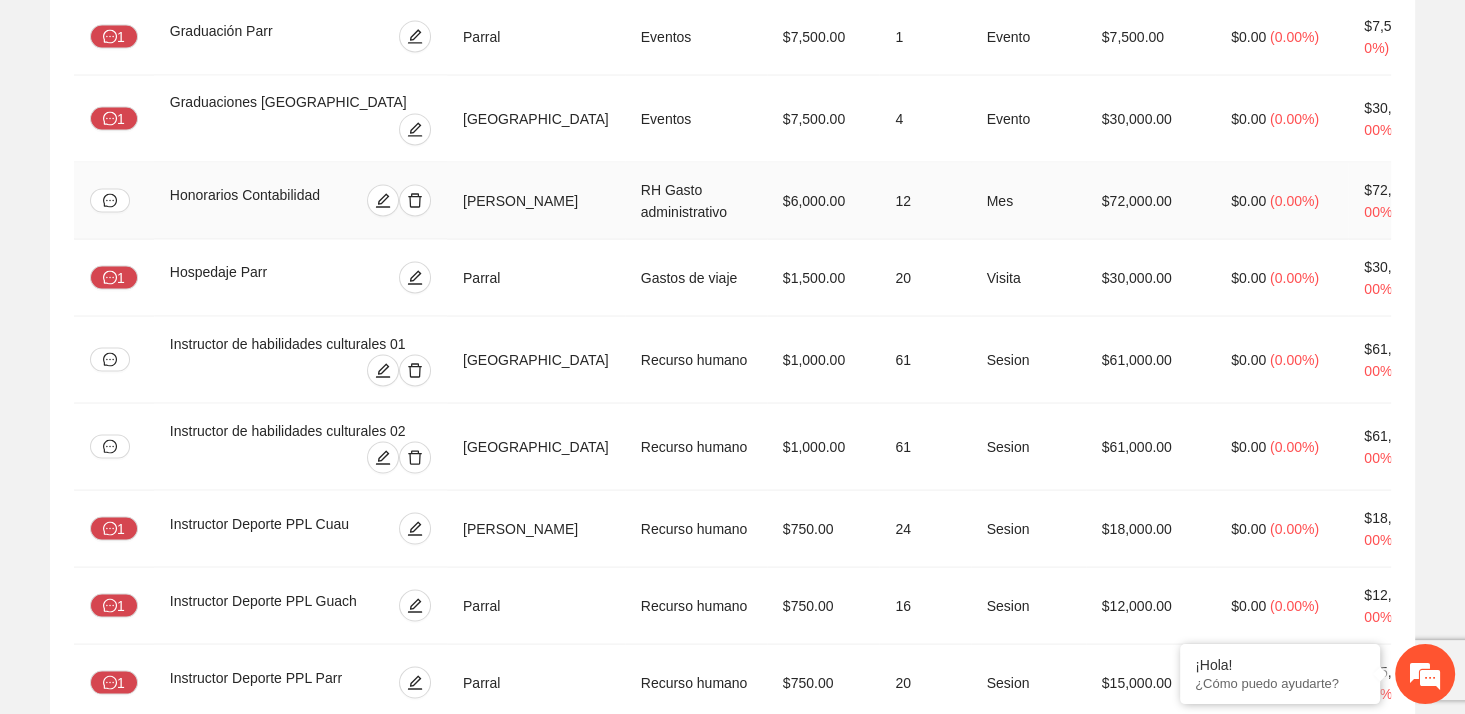 type 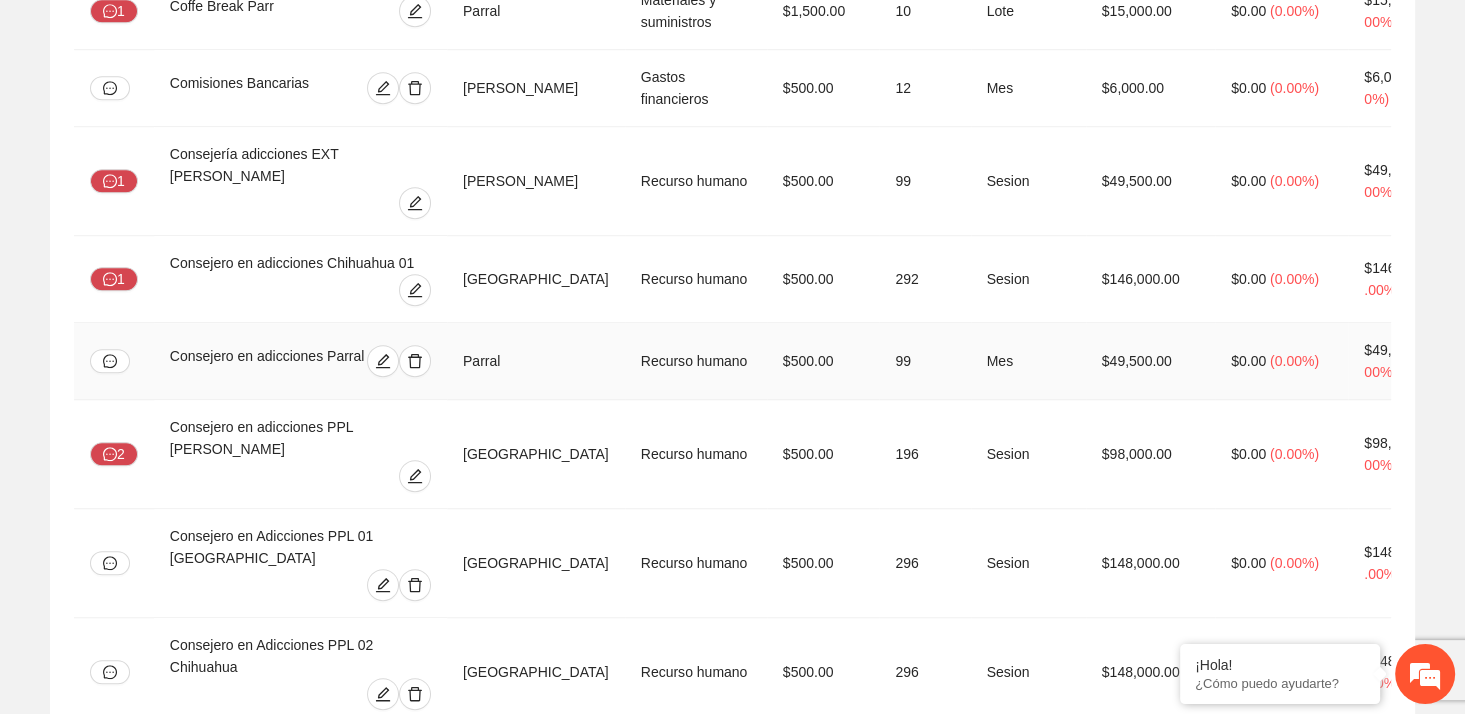 scroll, scrollTop: 1436, scrollLeft: 0, axis: vertical 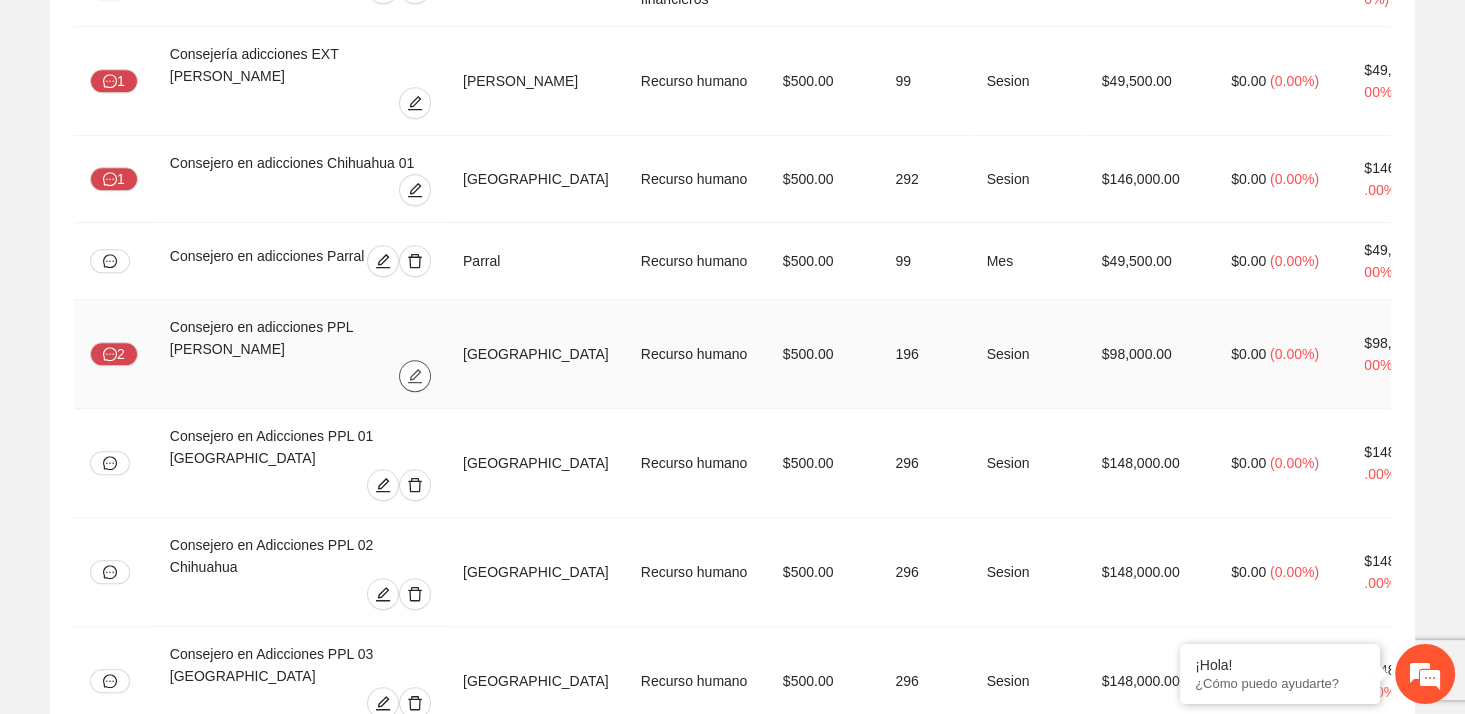 click at bounding box center [415, 376] 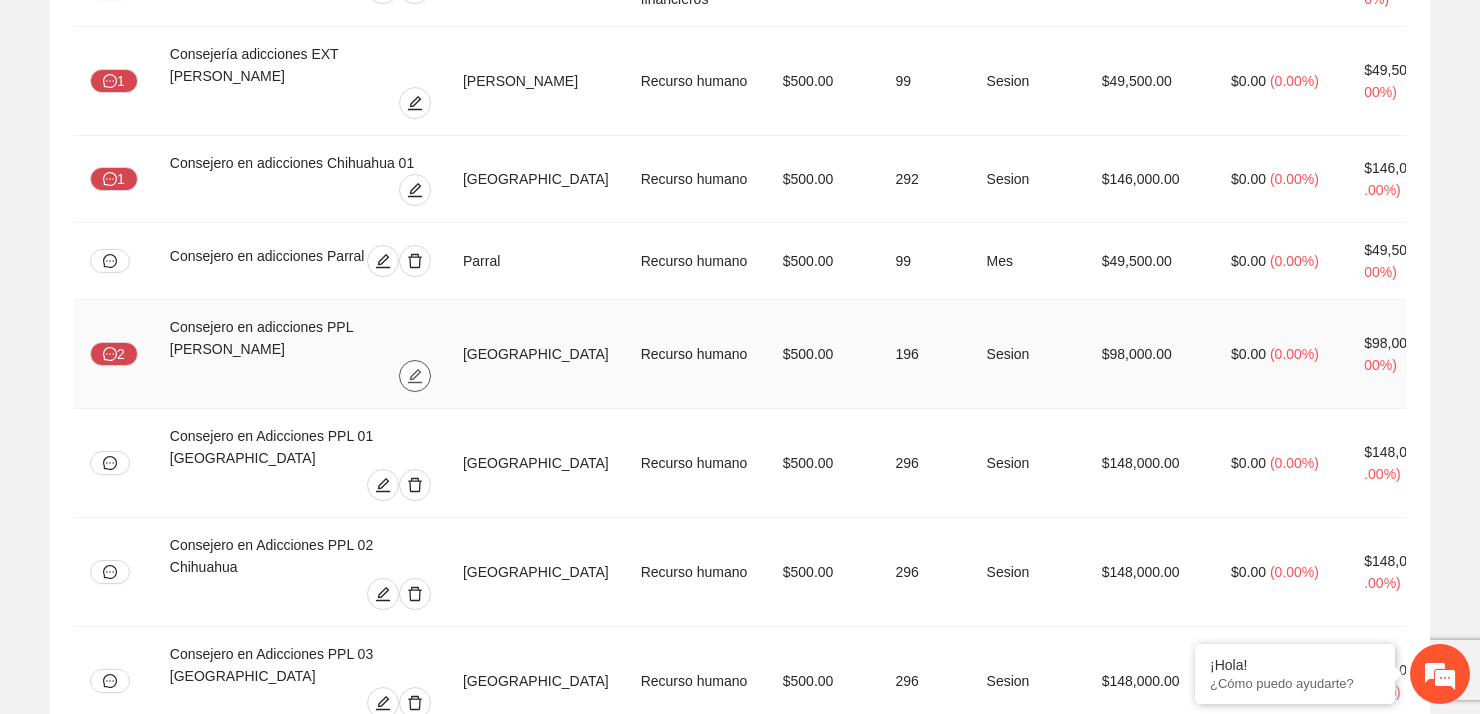 type on "*********" 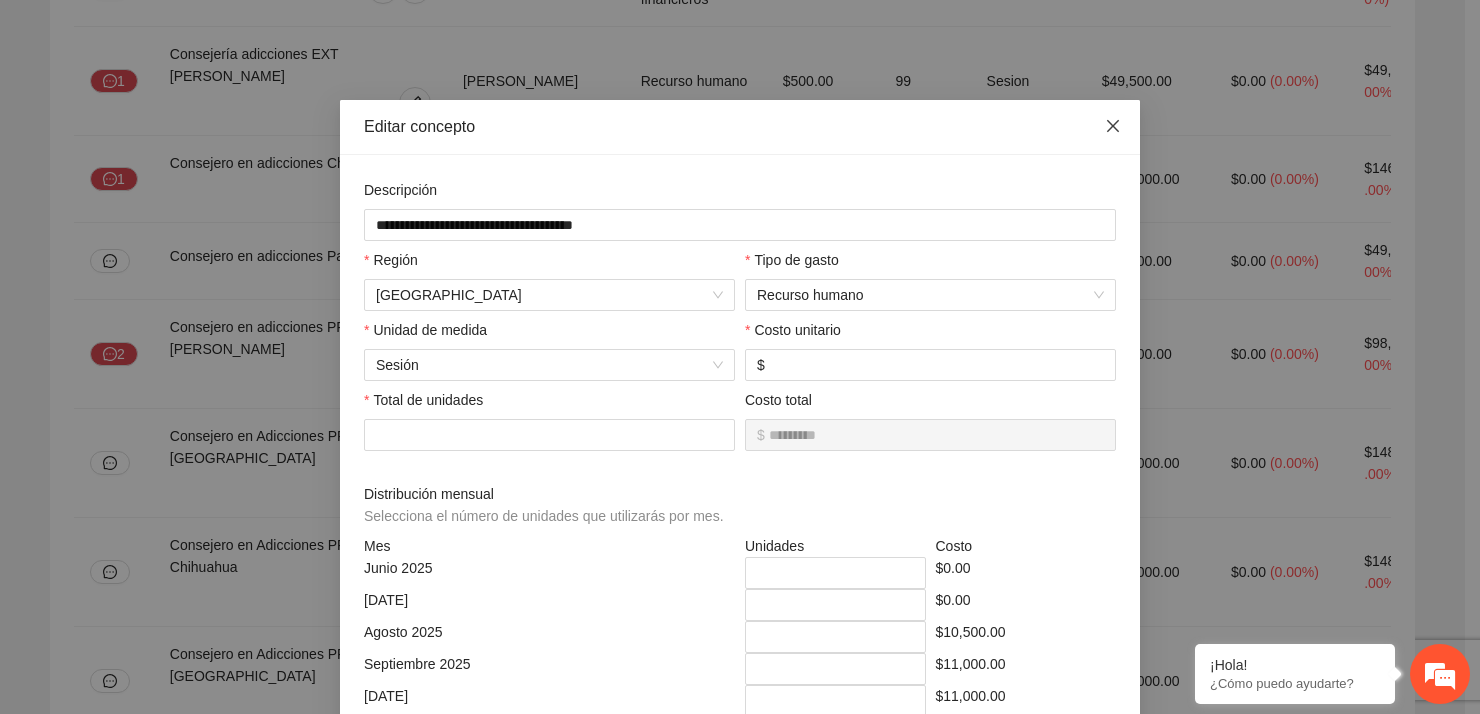 click 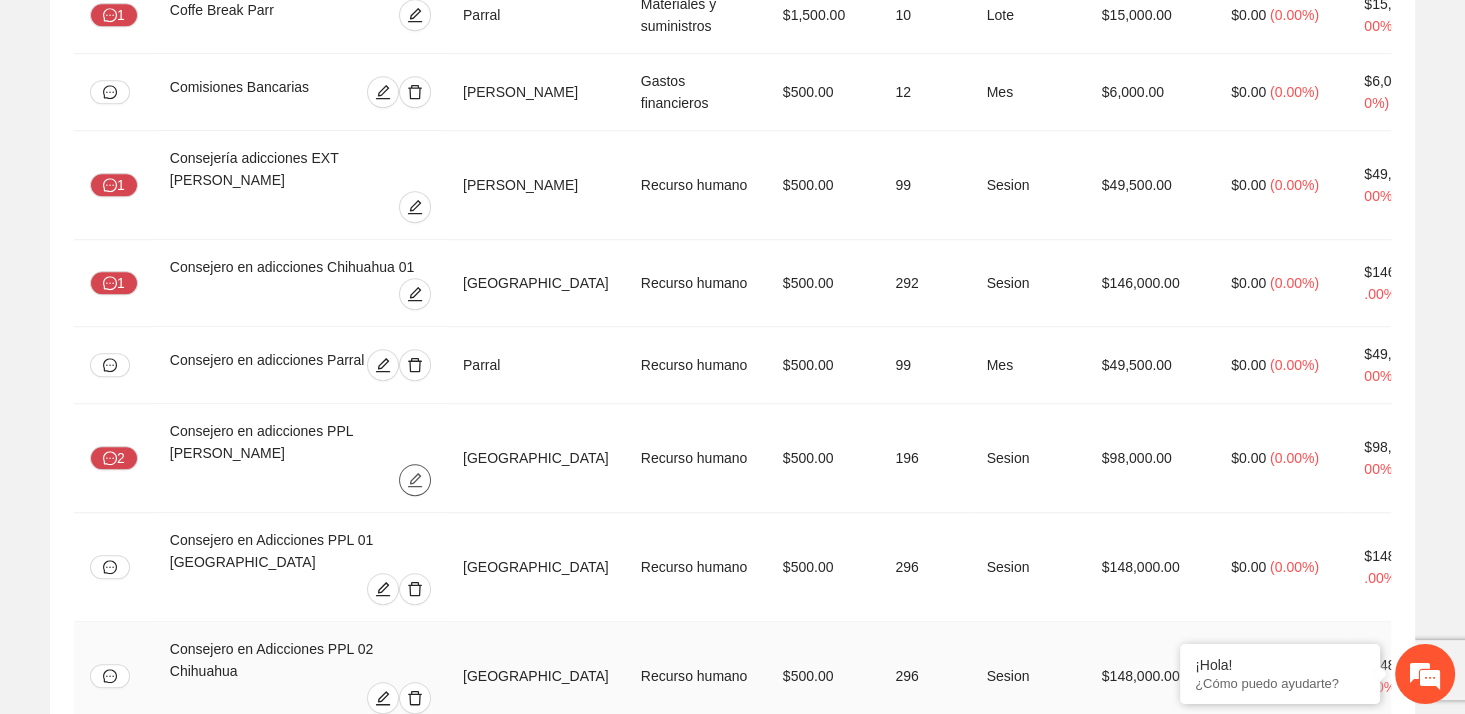 scroll, scrollTop: 1236, scrollLeft: 0, axis: vertical 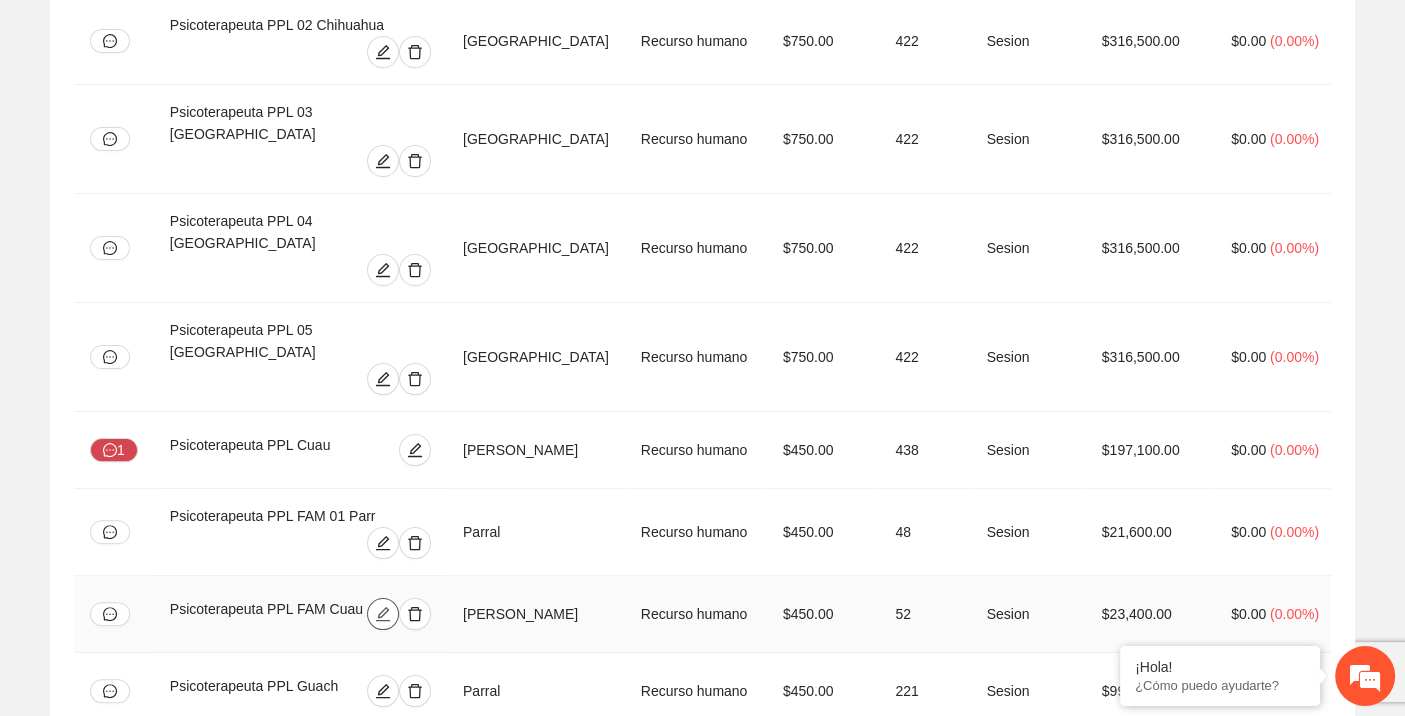 click 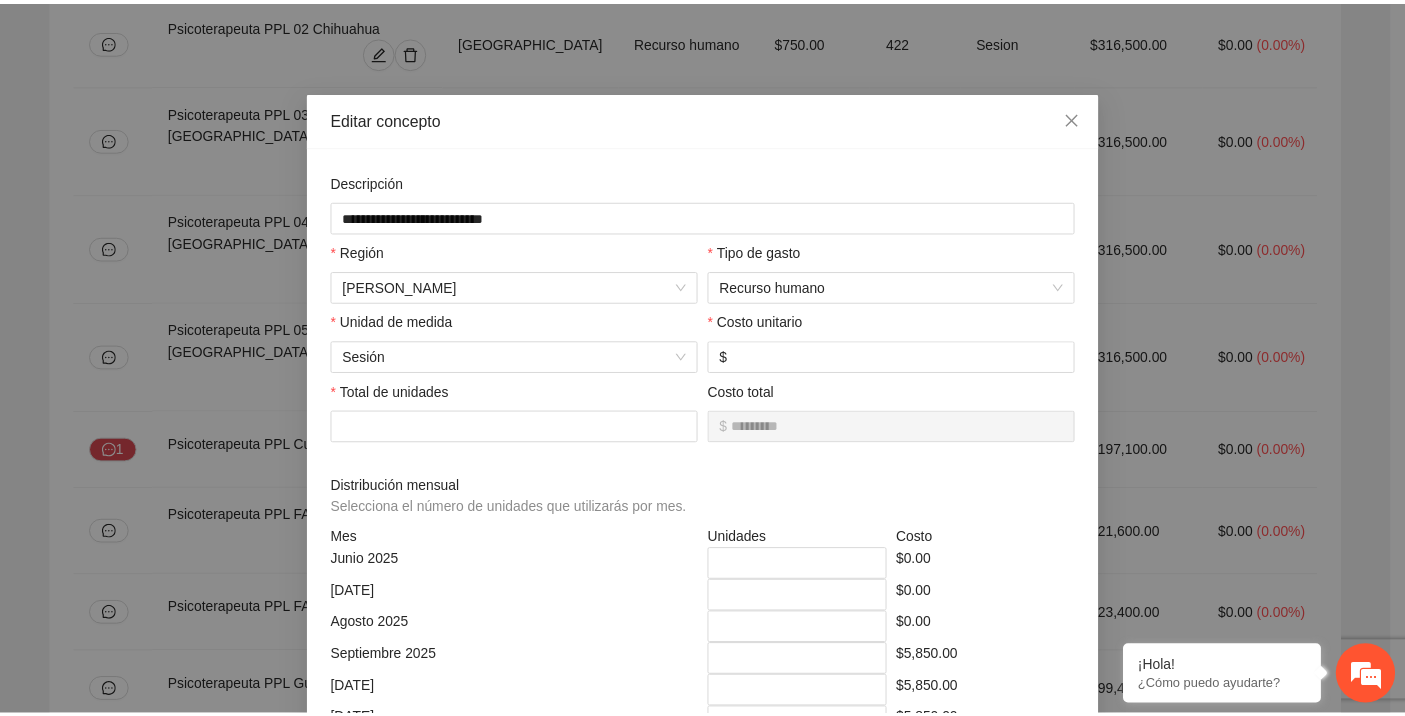 scroll, scrollTop: 0, scrollLeft: 0, axis: both 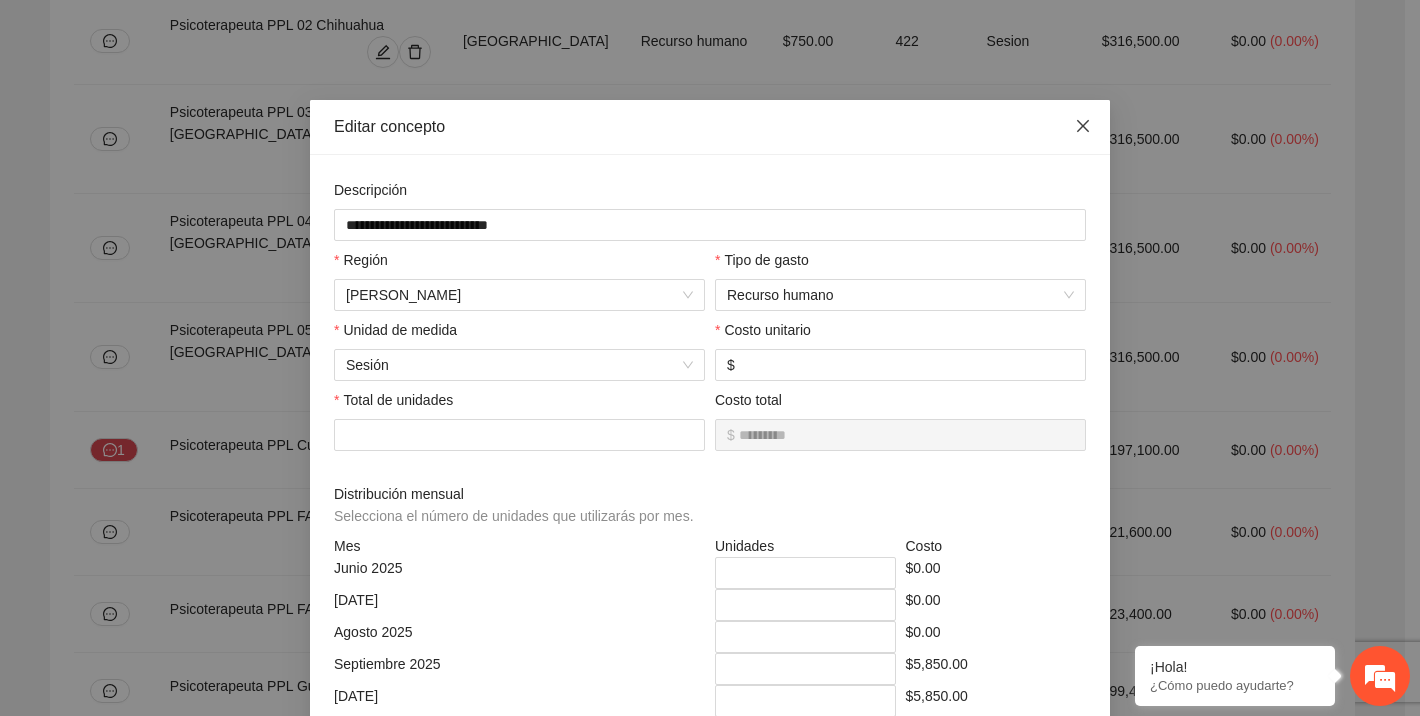 click 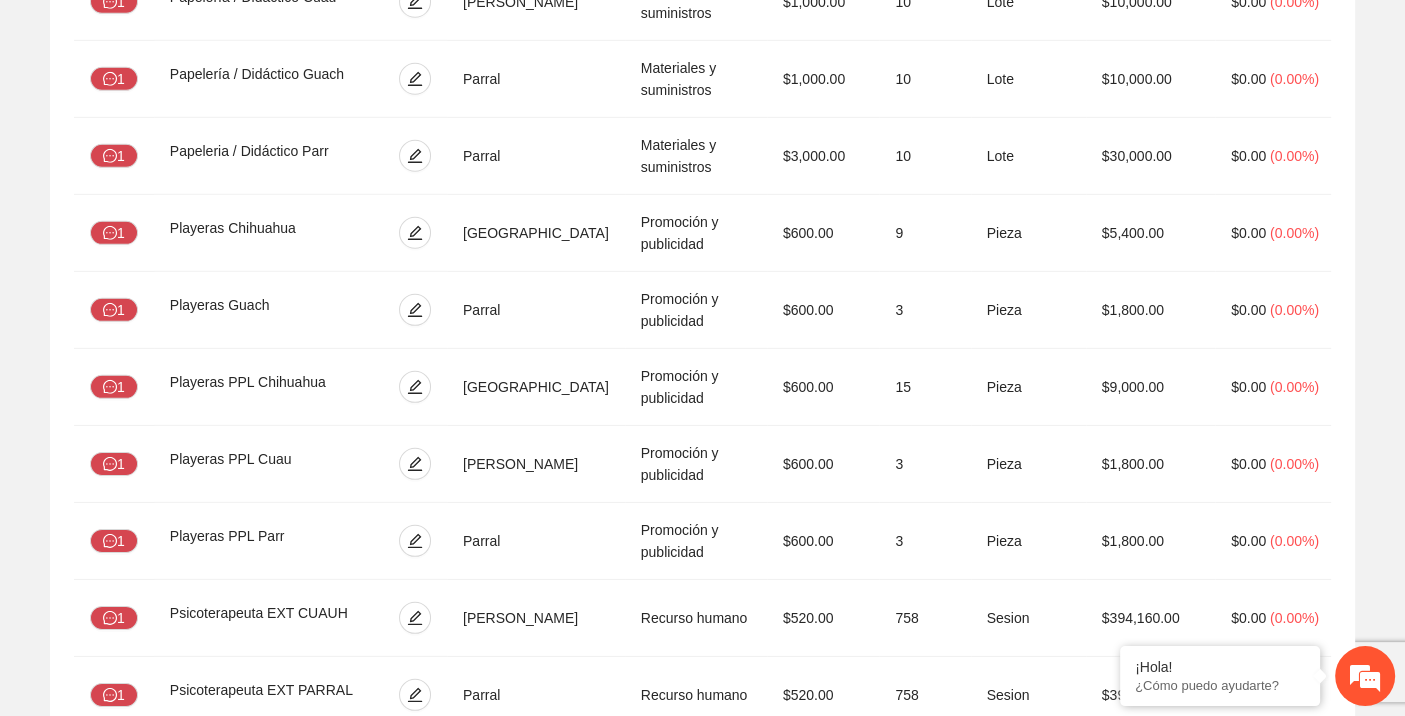 scroll, scrollTop: 5722, scrollLeft: 0, axis: vertical 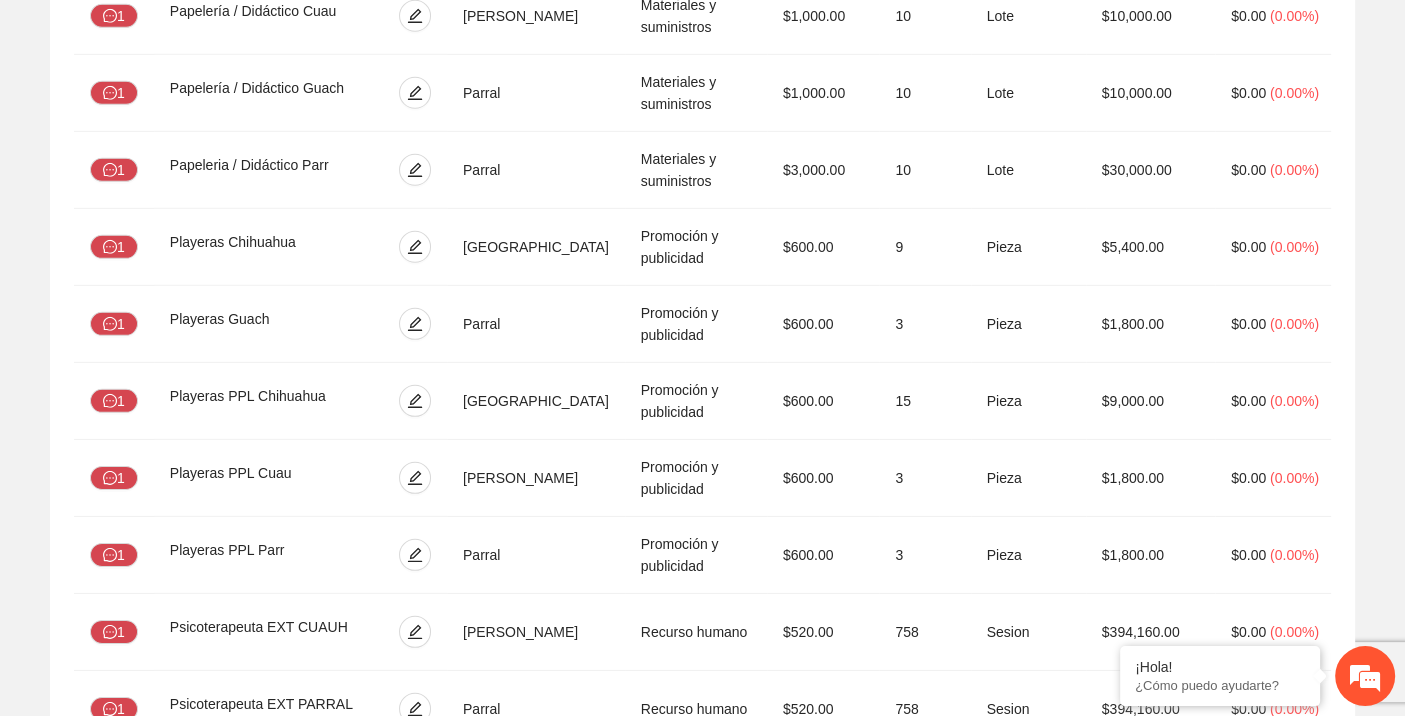 click 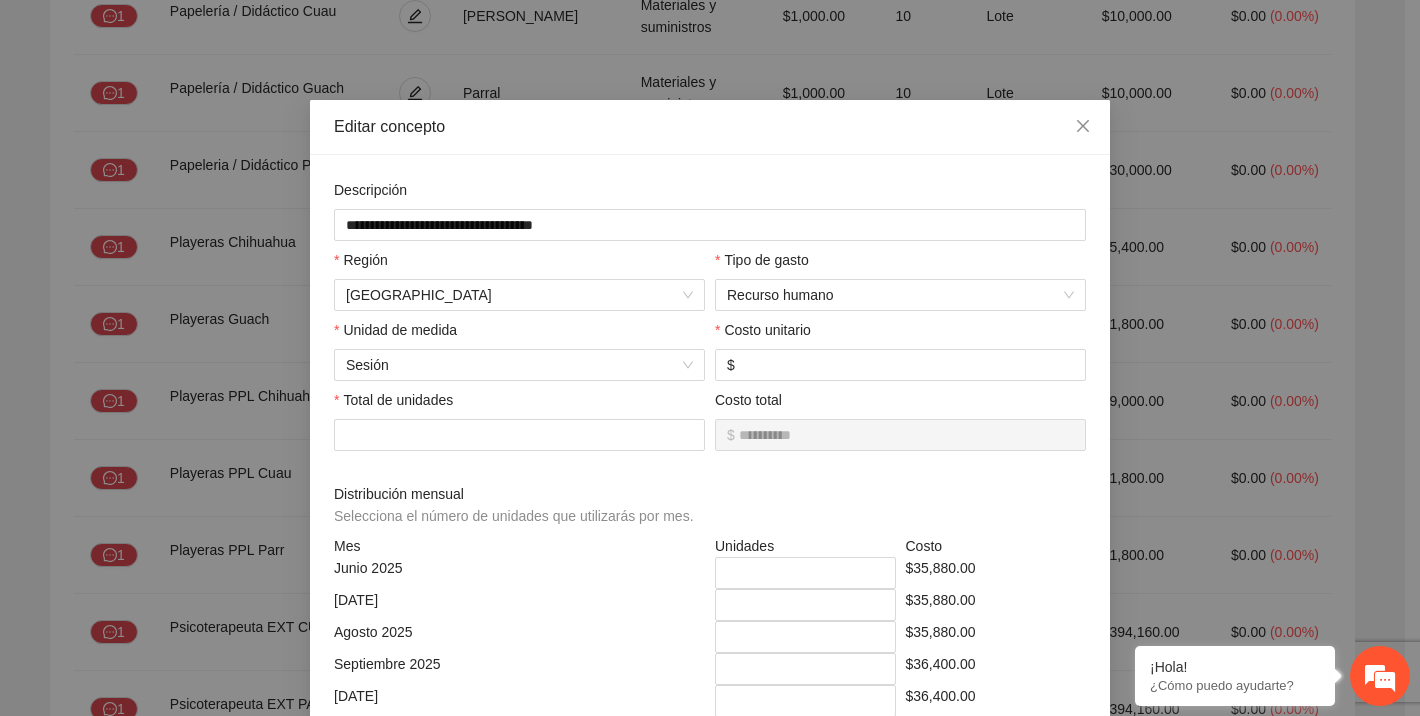 click on "**********" at bounding box center [710, 358] 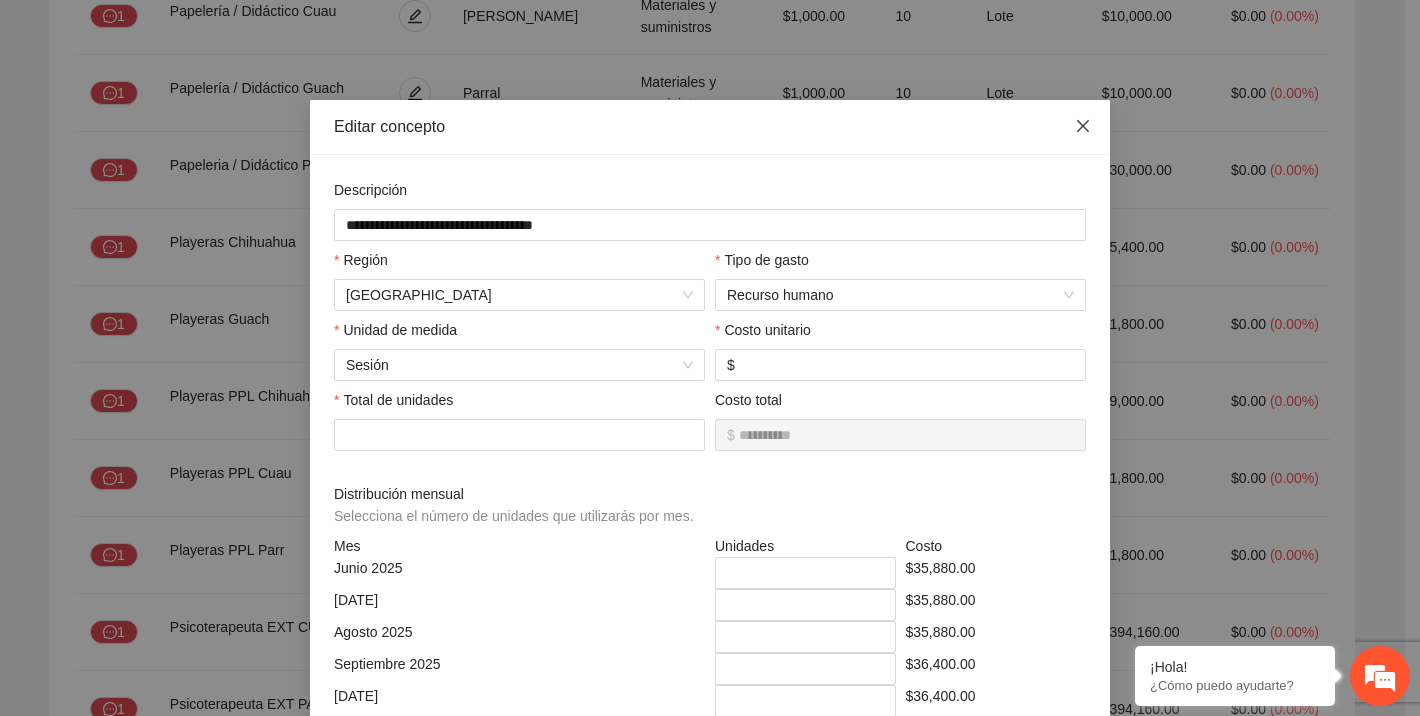 click 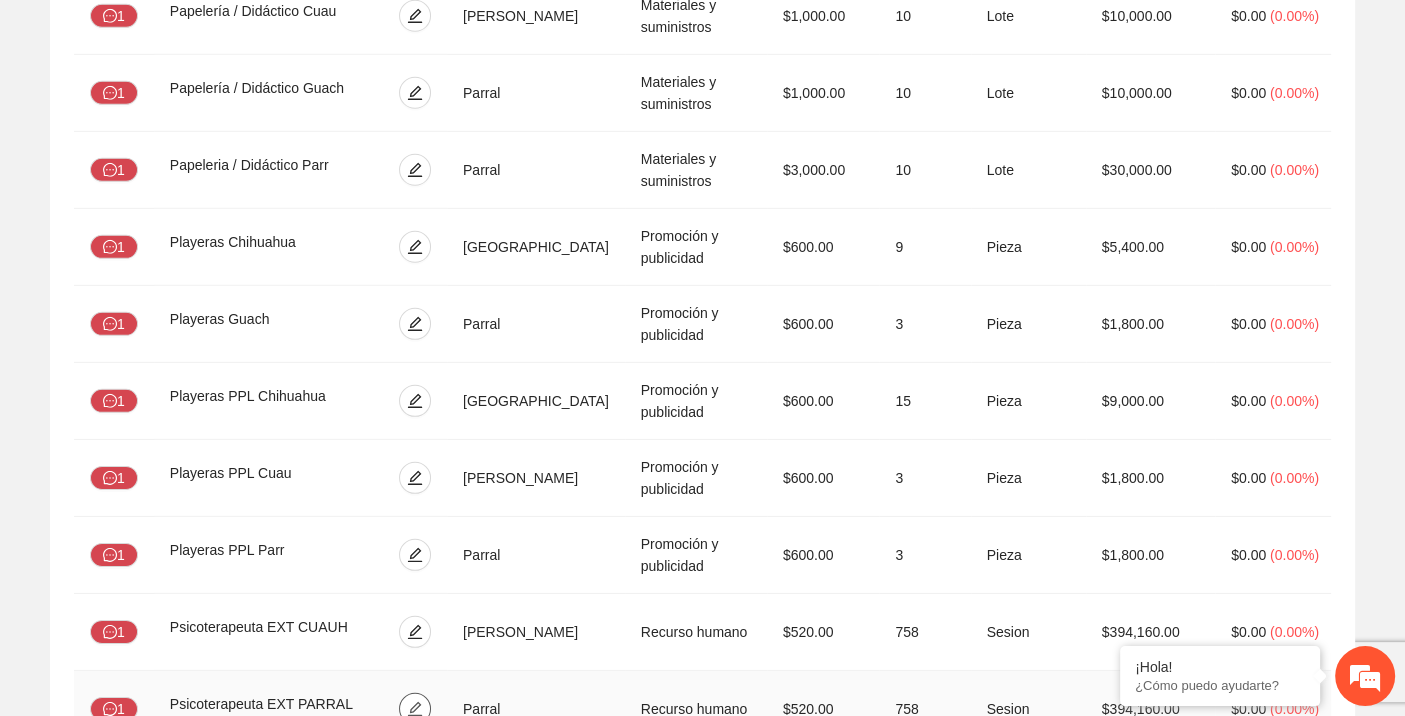 click 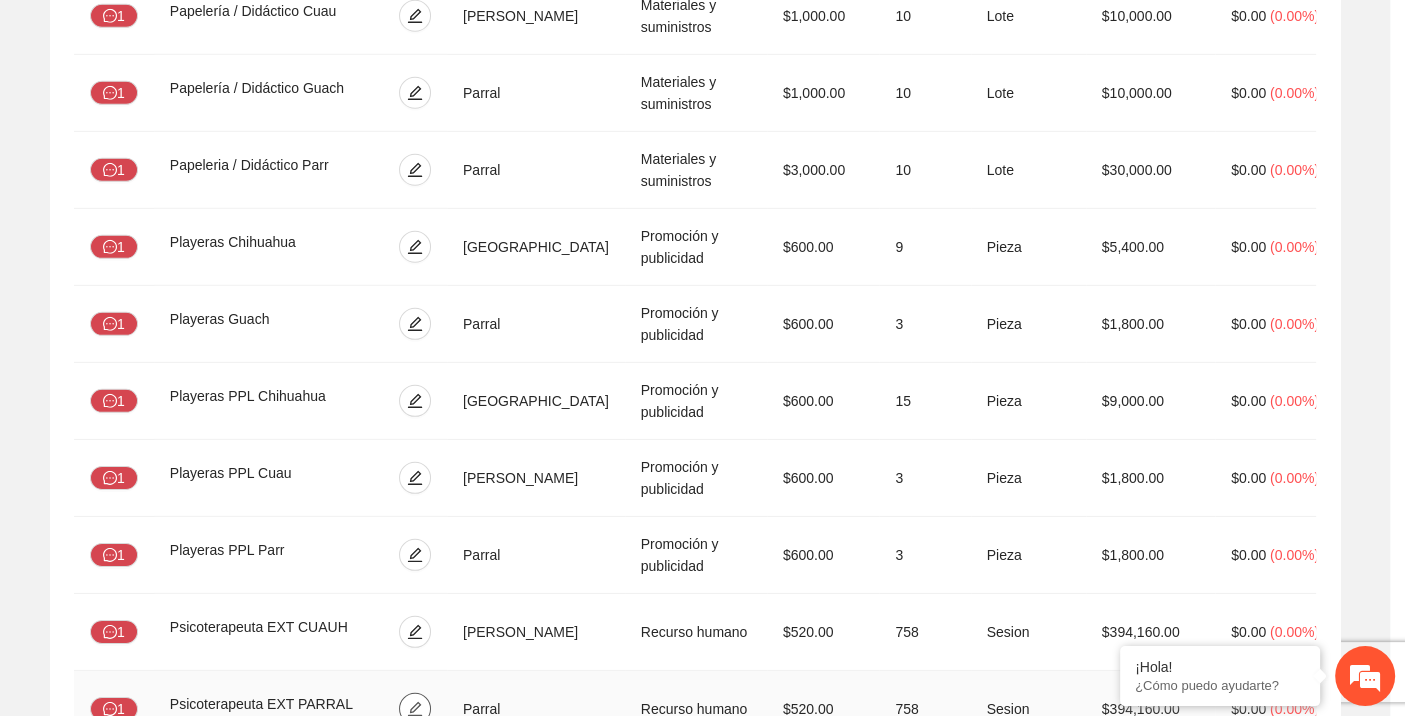 type on "**********" 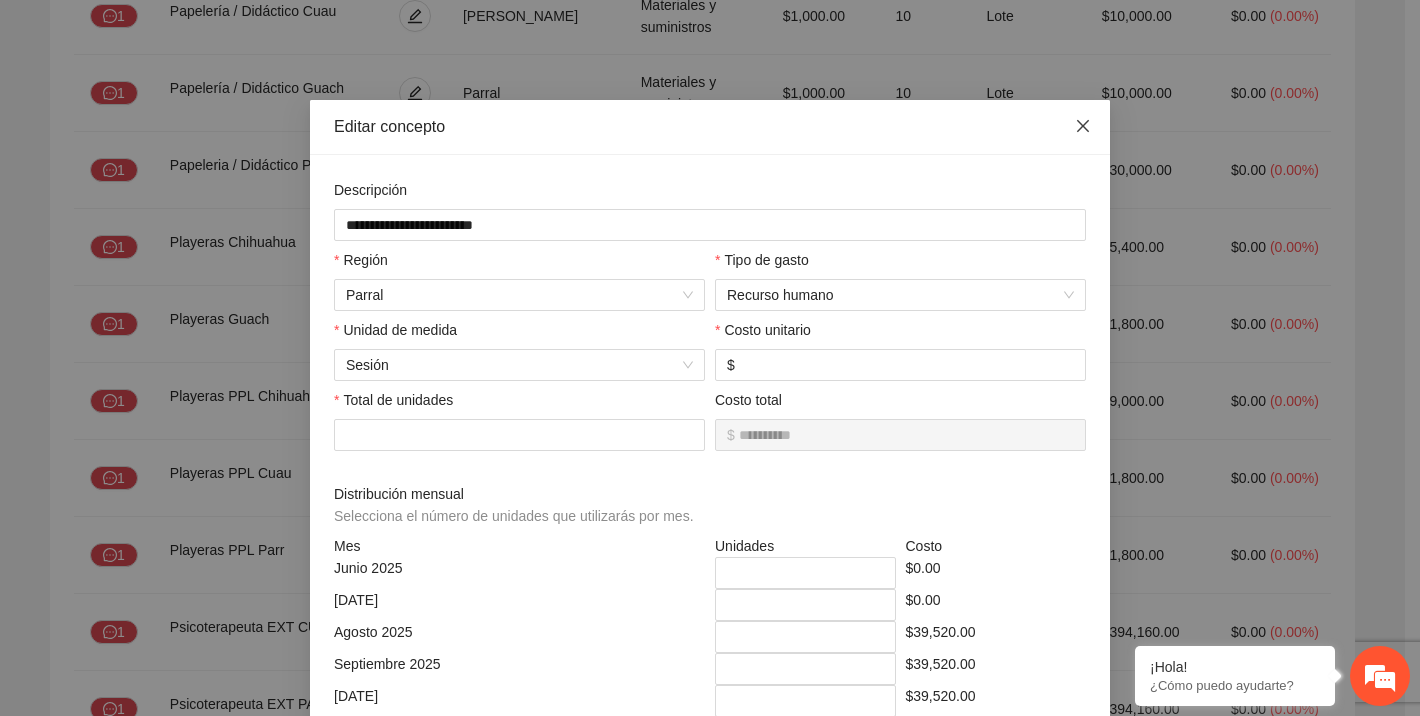 click 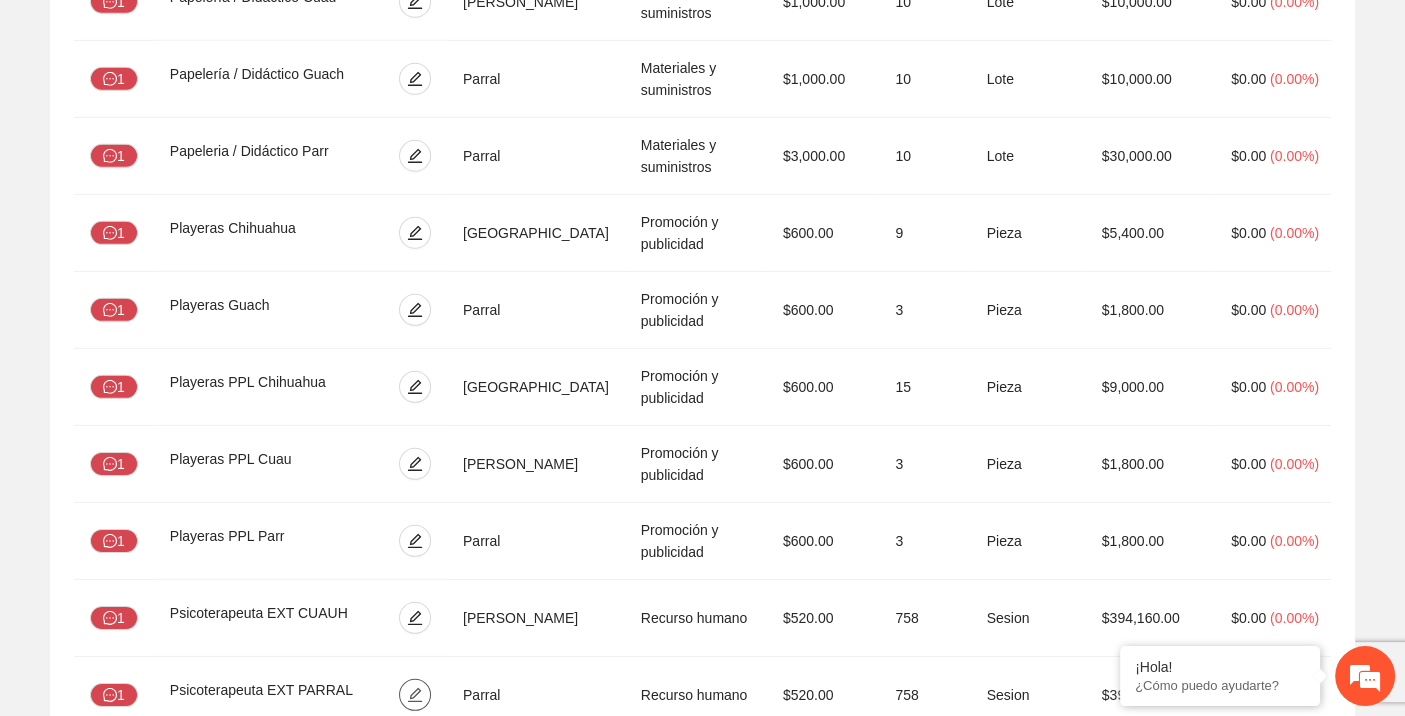 scroll, scrollTop: 5708, scrollLeft: 0, axis: vertical 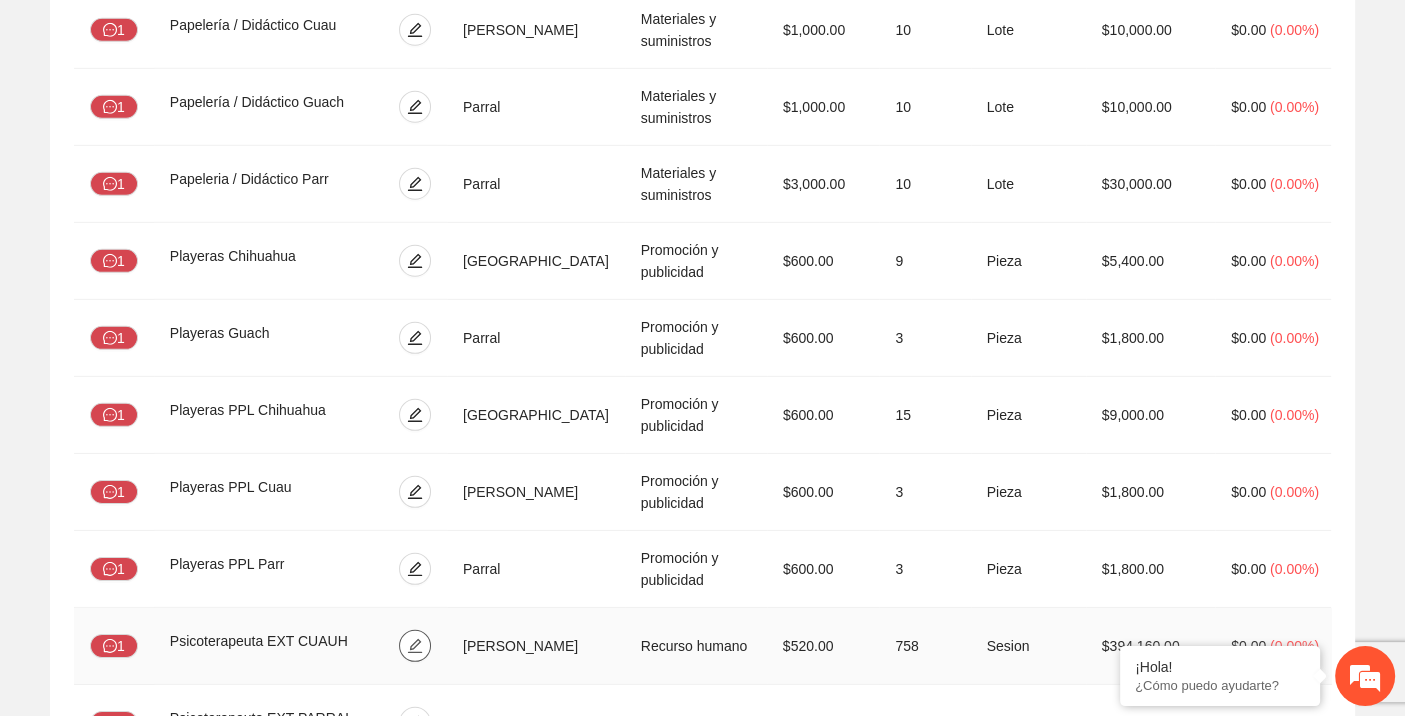 click 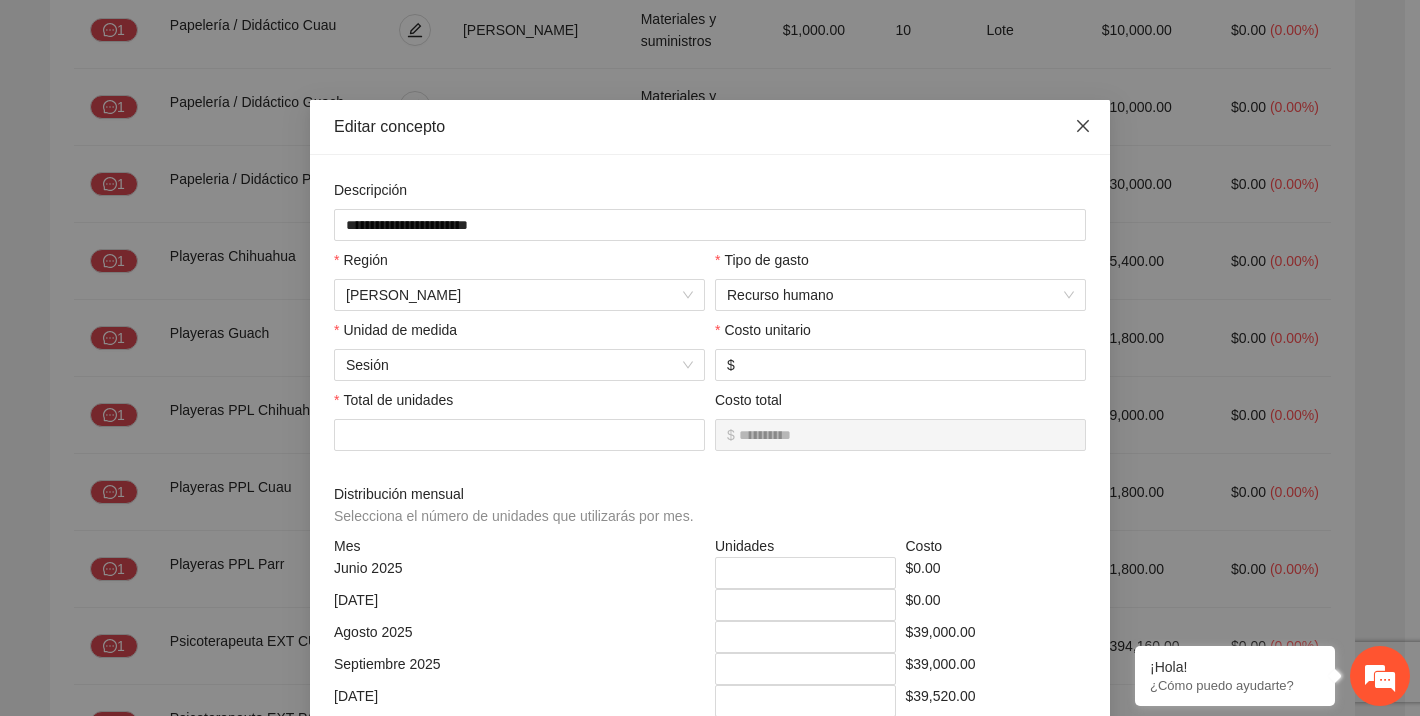 click 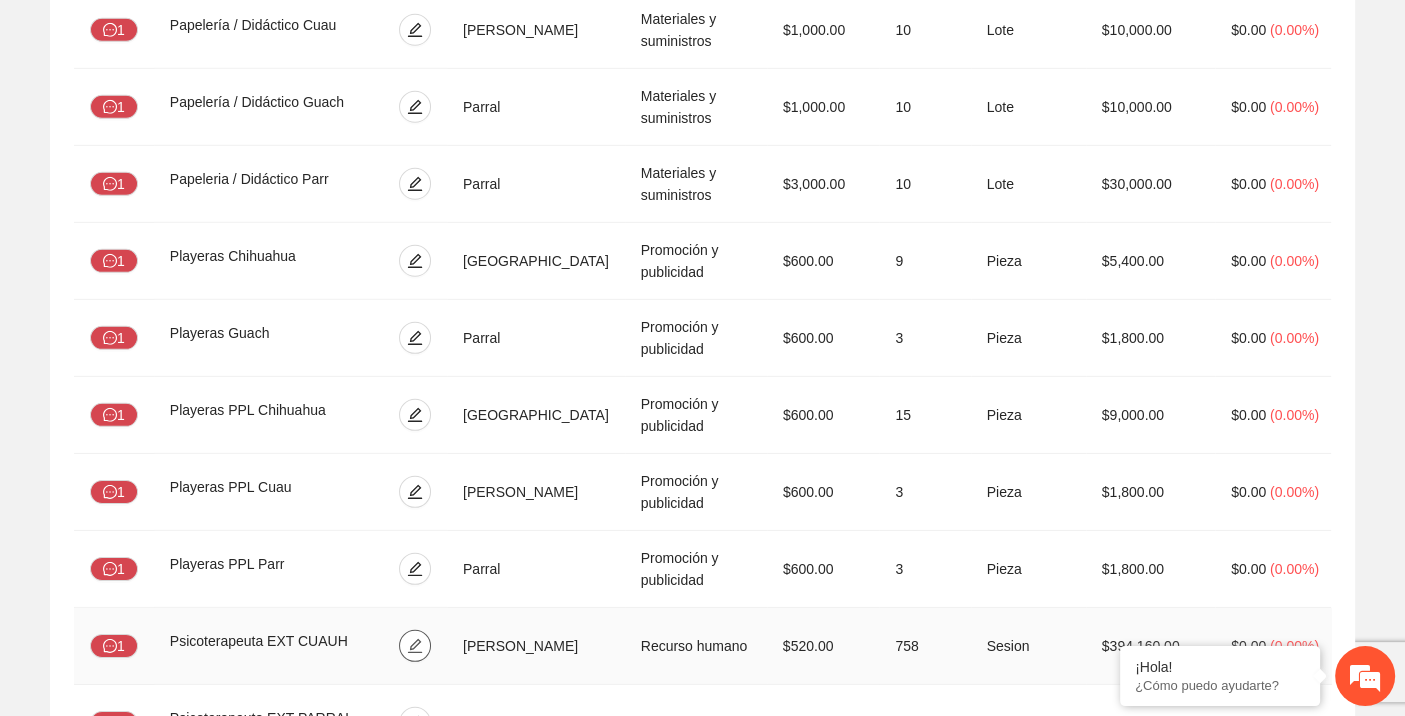click 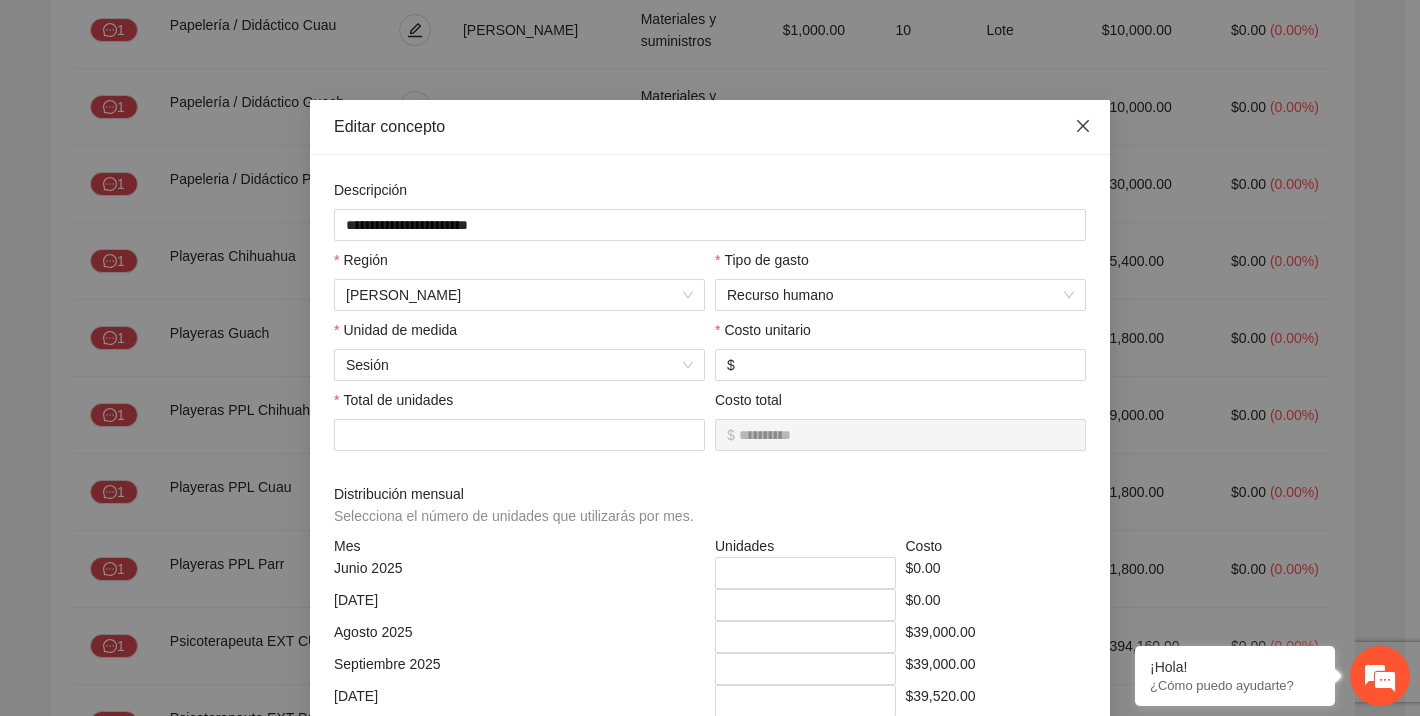 click 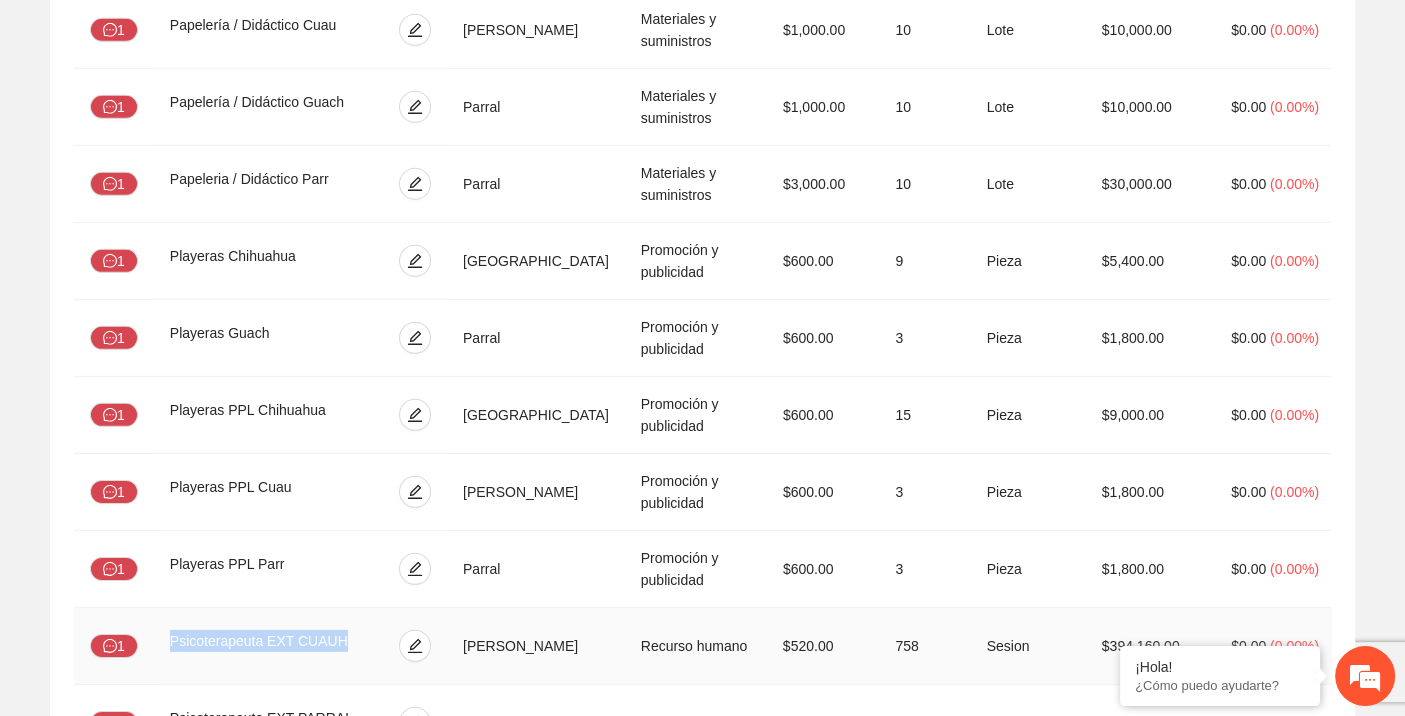 drag, startPoint x: 346, startPoint y: 318, endPoint x: 162, endPoint y: 320, distance: 184.01086 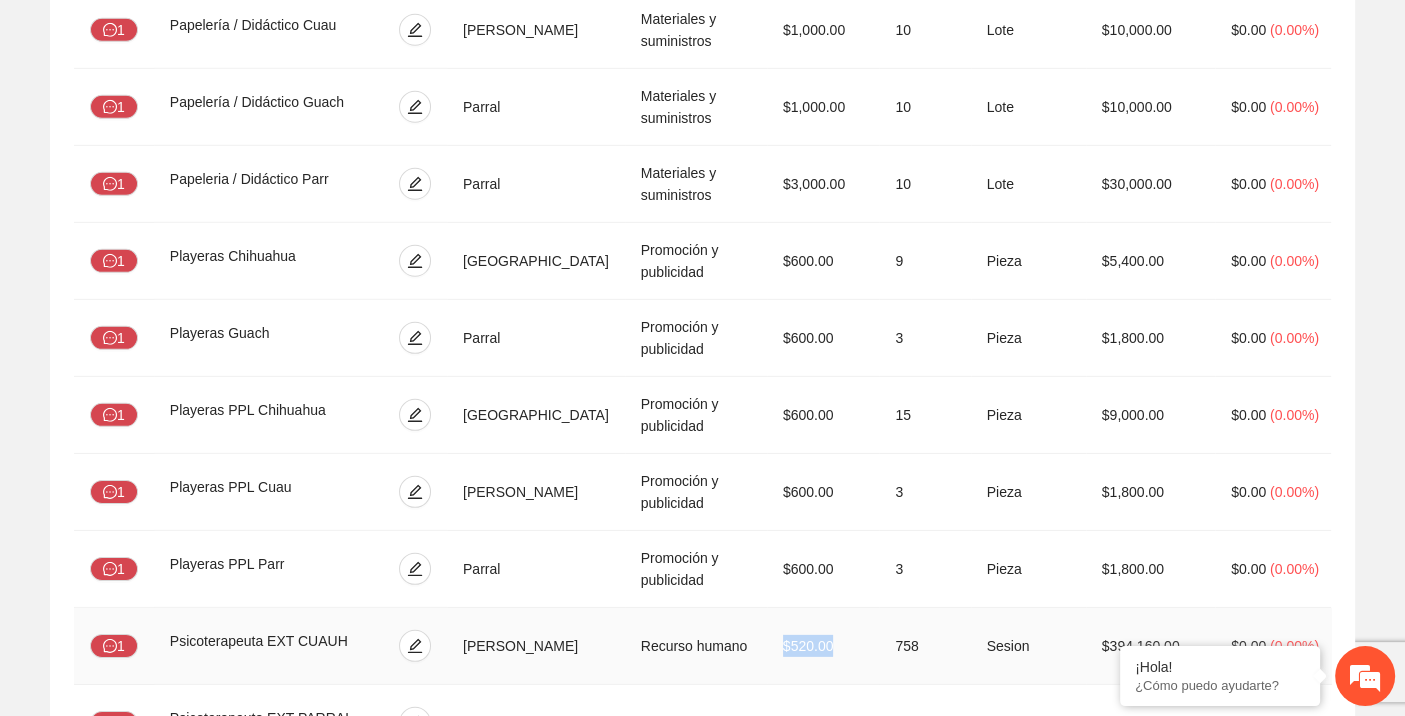 drag, startPoint x: 785, startPoint y: 321, endPoint x: 733, endPoint y: 321, distance: 52 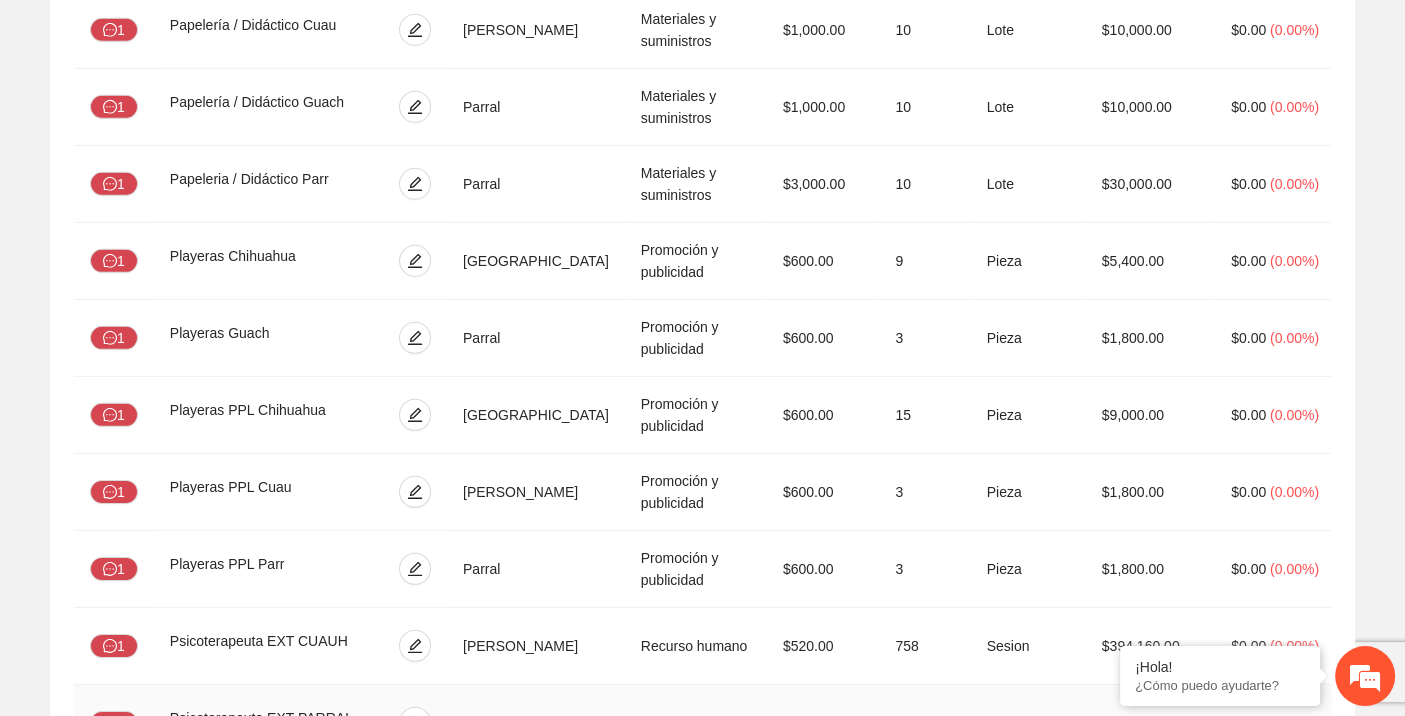 click on "Psicoterapeuta EXT PARRAL" at bounding box center [273, 723] 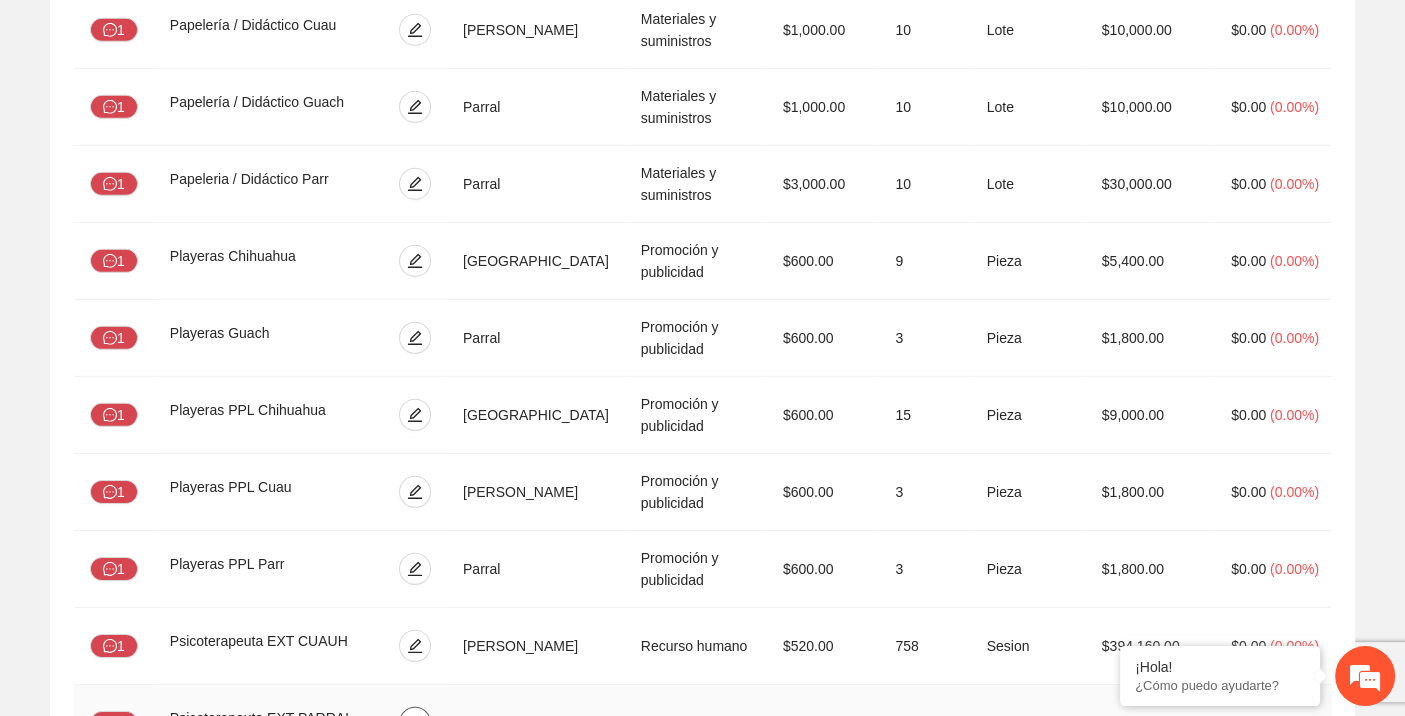 click 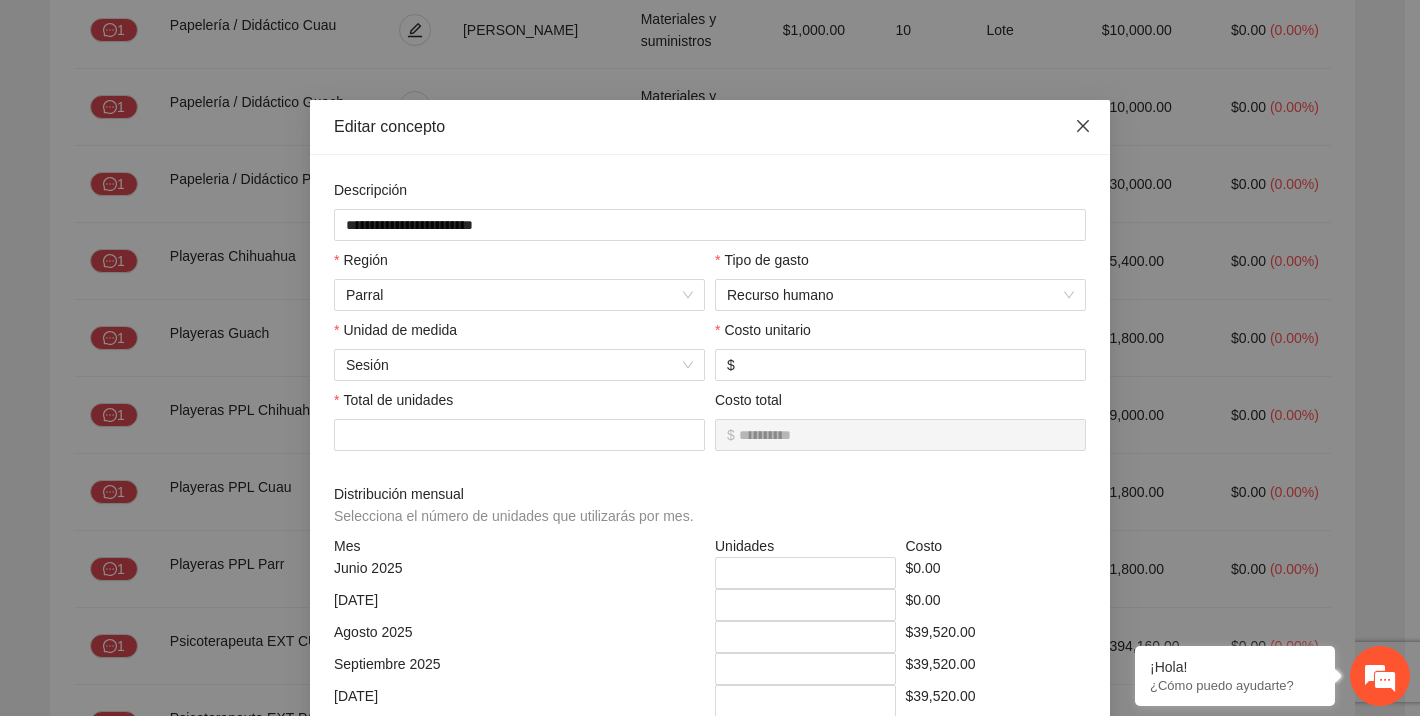 click 